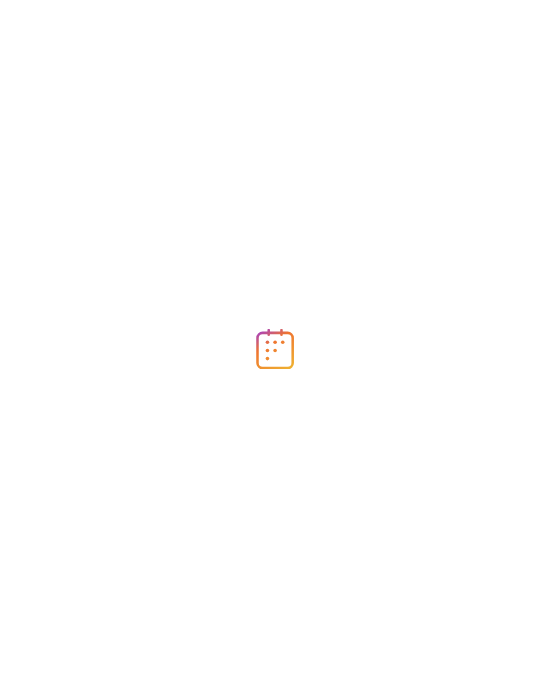 scroll, scrollTop: 0, scrollLeft: 0, axis: both 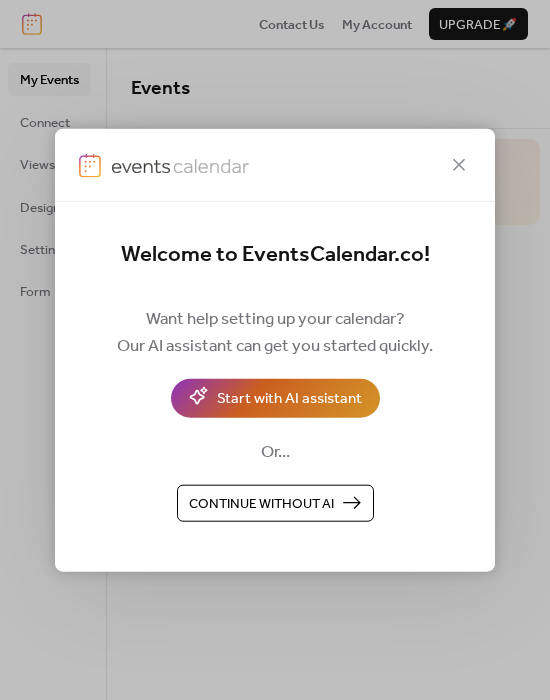 click on "Start with AI assistant" at bounding box center (289, 399) 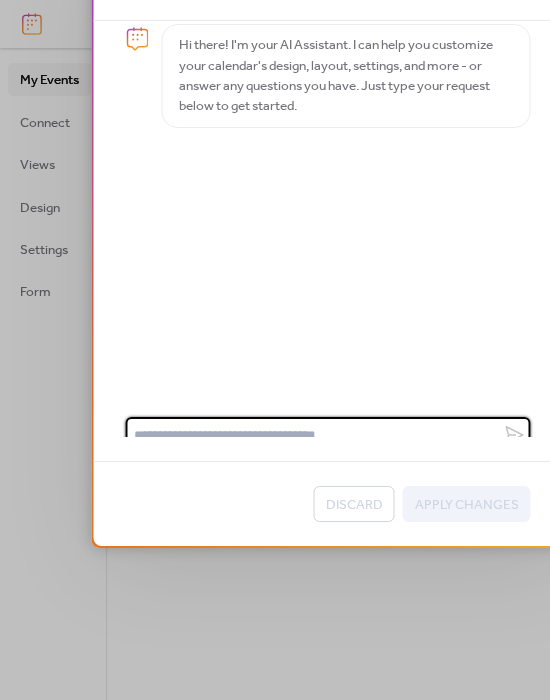 scroll, scrollTop: 34, scrollLeft: 0, axis: vertical 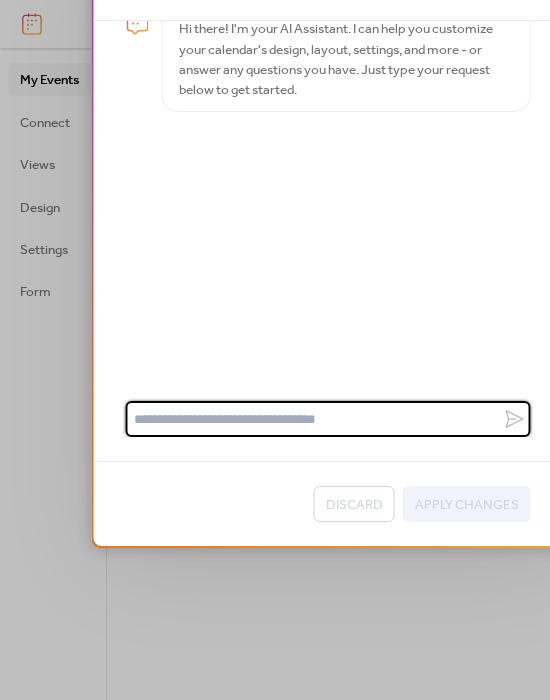 click at bounding box center (314, 419) 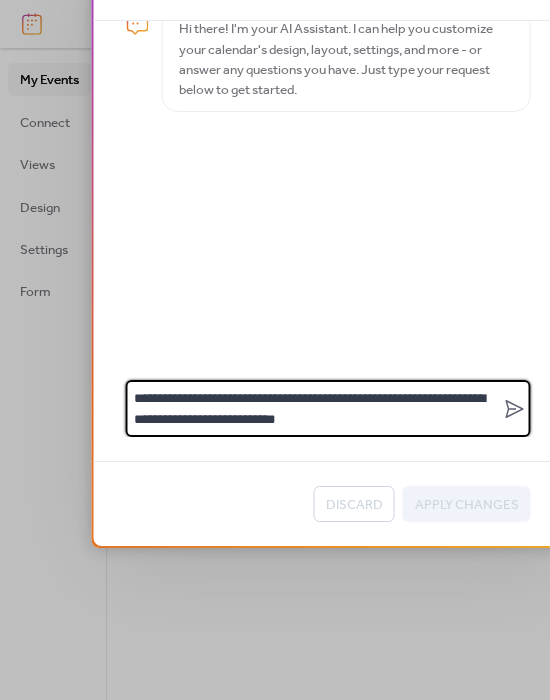 scroll, scrollTop: 0, scrollLeft: 0, axis: both 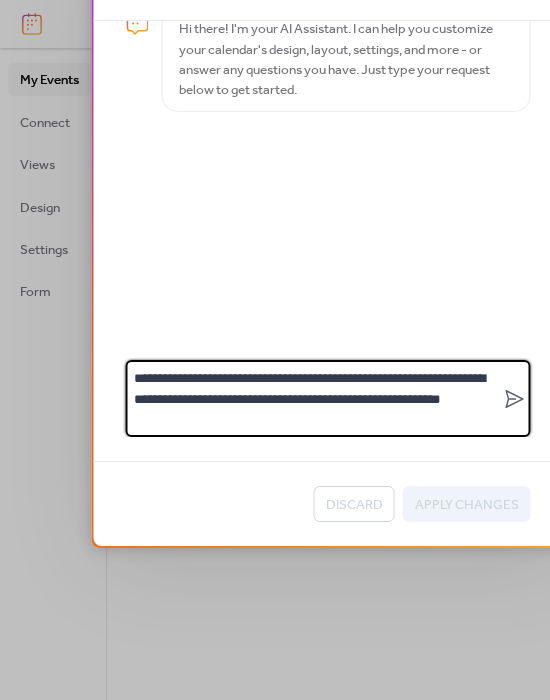 type on "**********" 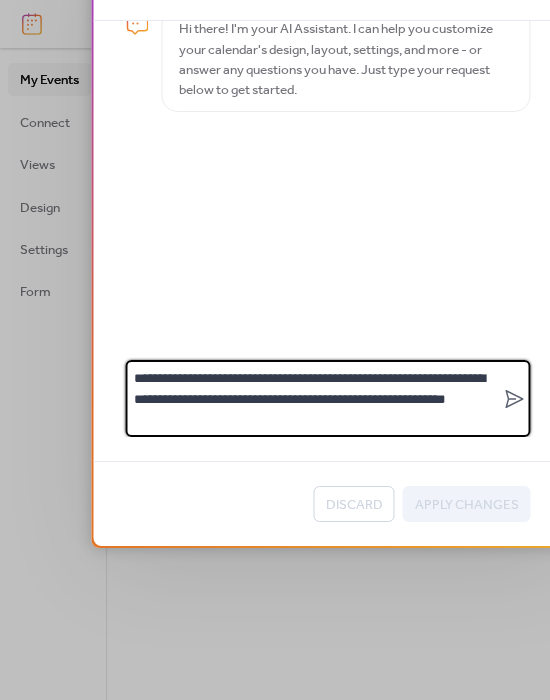 scroll, scrollTop: 0, scrollLeft: 0, axis: both 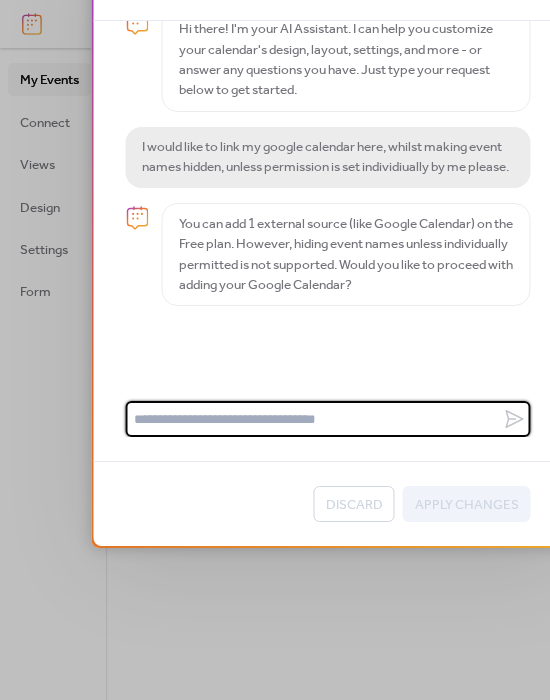 click at bounding box center [311, 419] 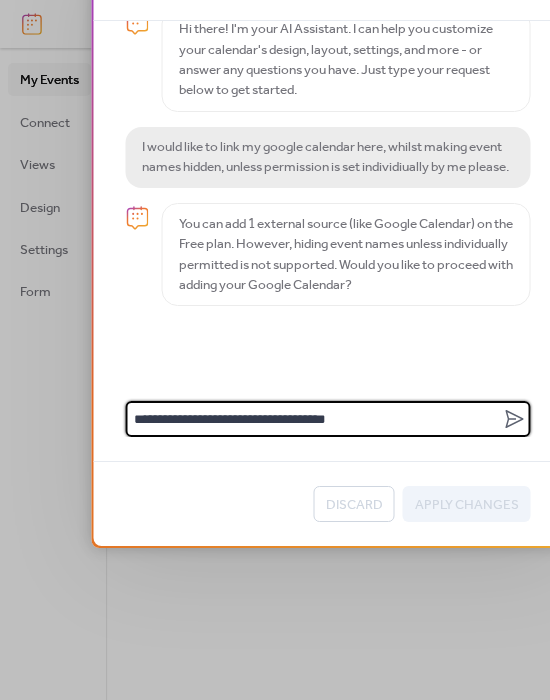 type on "**********" 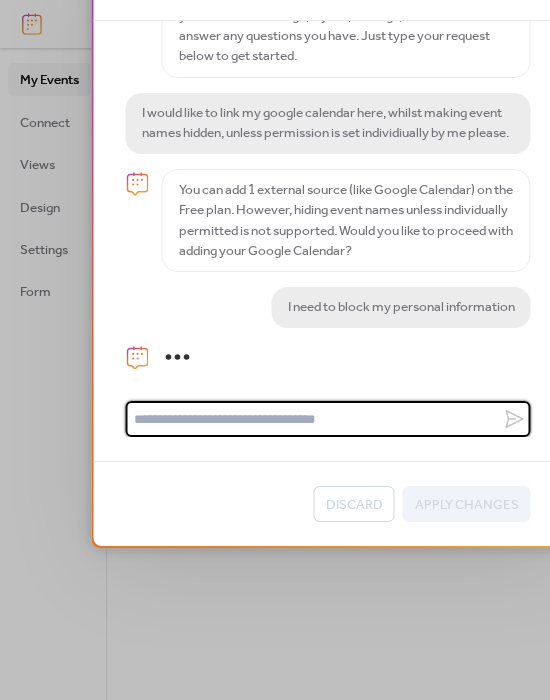 scroll, scrollTop: 152, scrollLeft: 0, axis: vertical 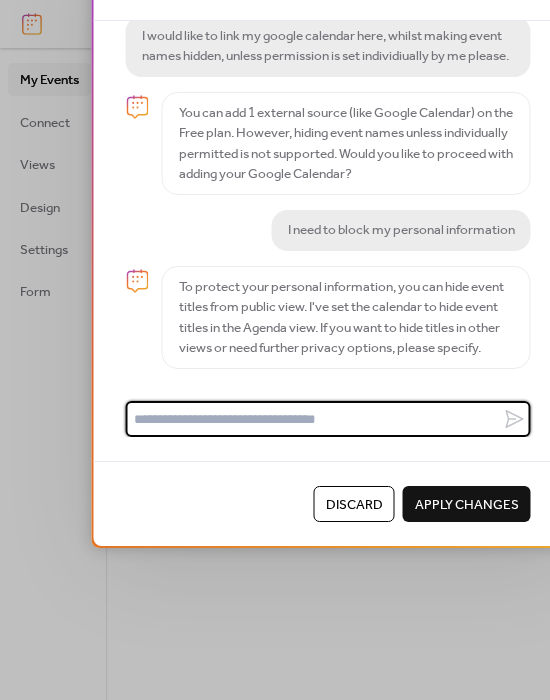 click at bounding box center (311, 419) 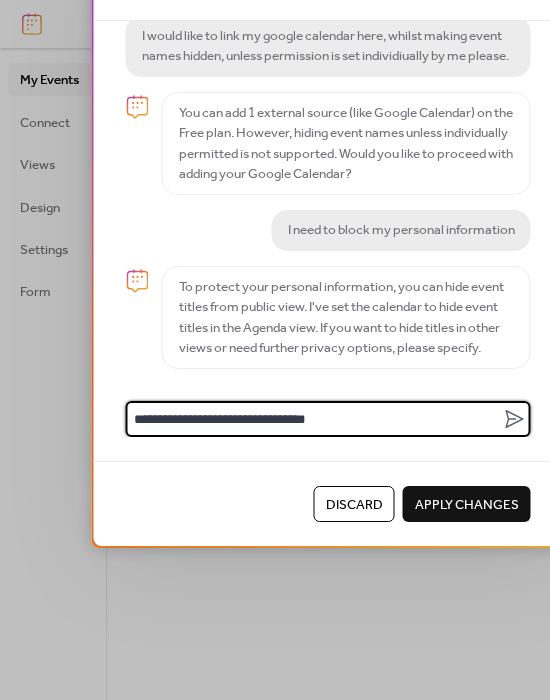 type on "**********" 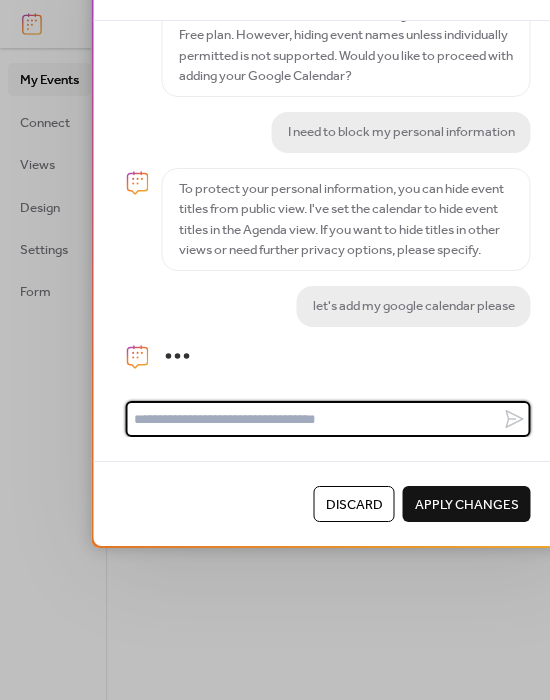 scroll, scrollTop: 306, scrollLeft: 0, axis: vertical 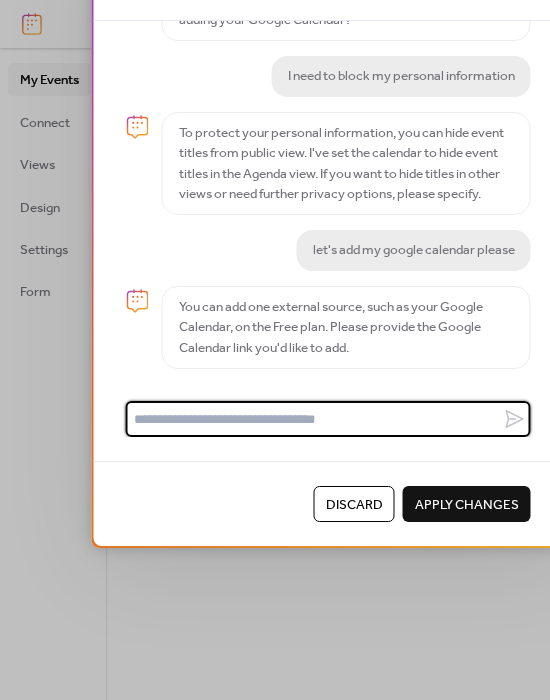 click at bounding box center (311, 419) 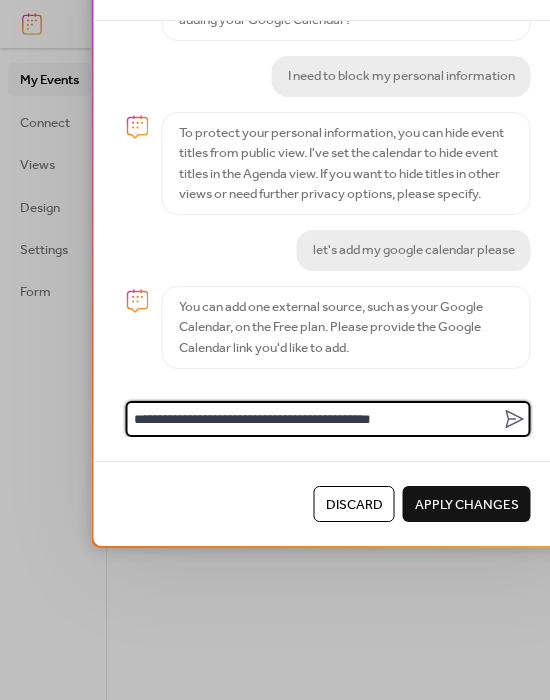 type on "**********" 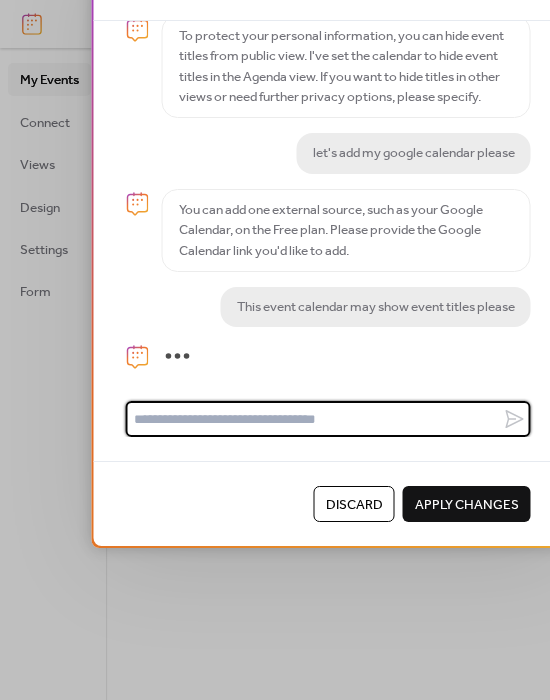 scroll, scrollTop: 418, scrollLeft: 0, axis: vertical 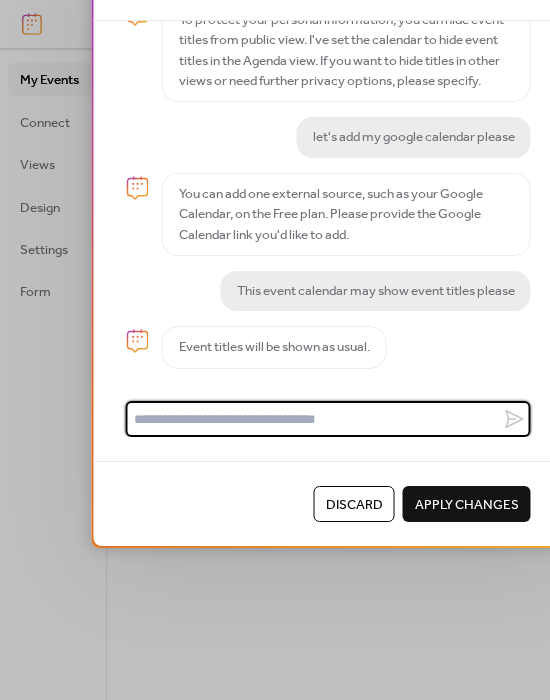 click at bounding box center [311, 419] 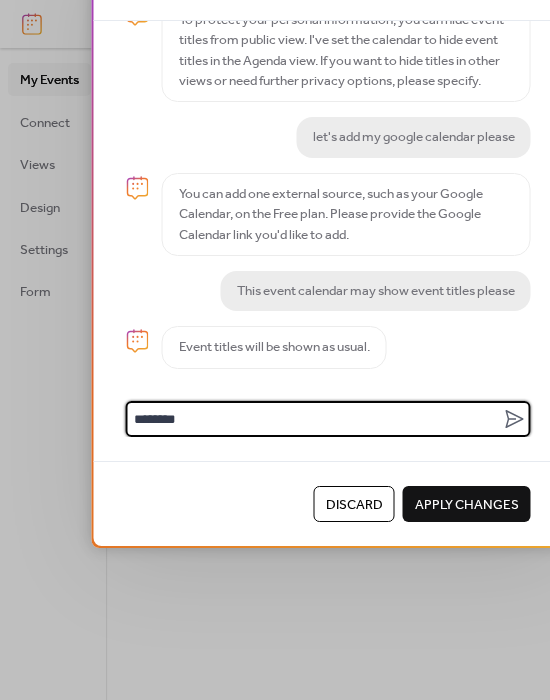 type on "*********" 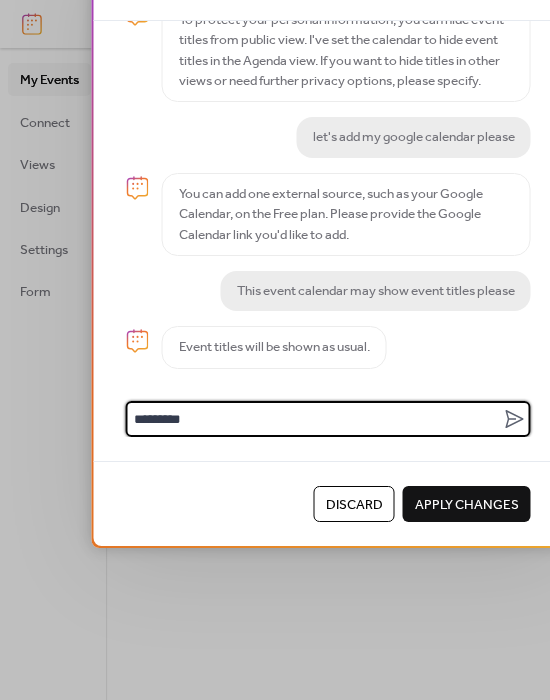 type 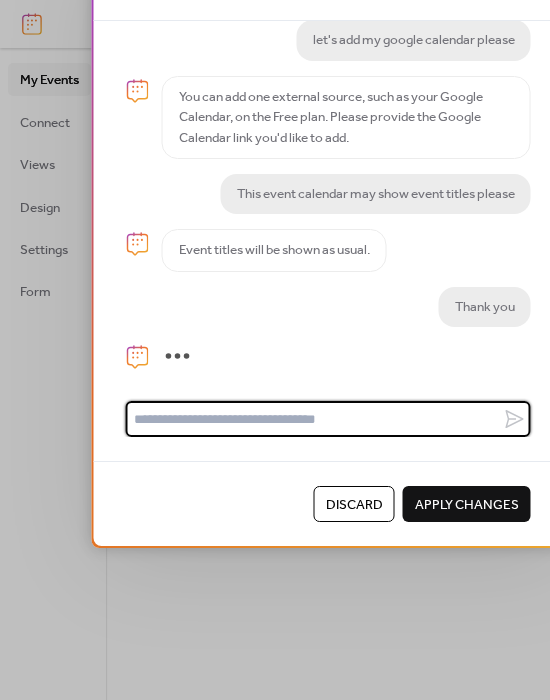 scroll, scrollTop: 531, scrollLeft: 0, axis: vertical 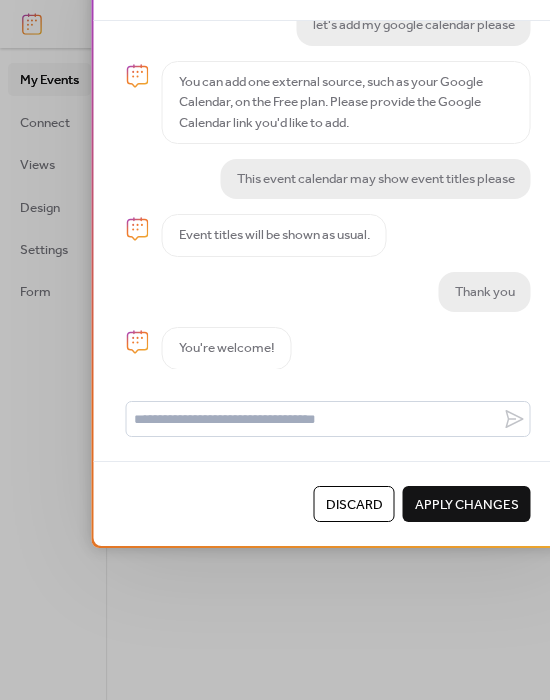click on "Apply Changes" at bounding box center [467, 505] 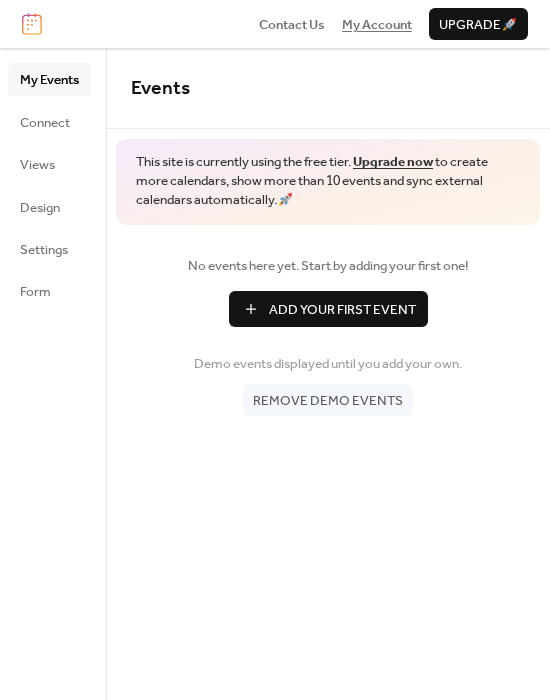 click on "My Account" at bounding box center [377, 25] 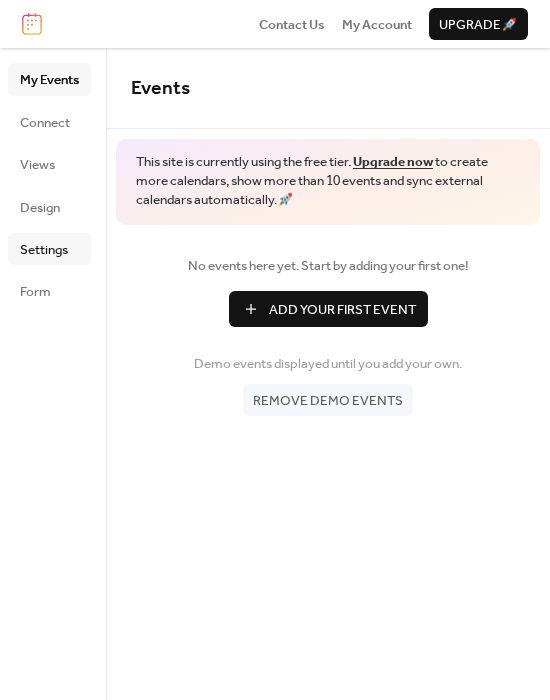 click on "Settings" at bounding box center (44, 250) 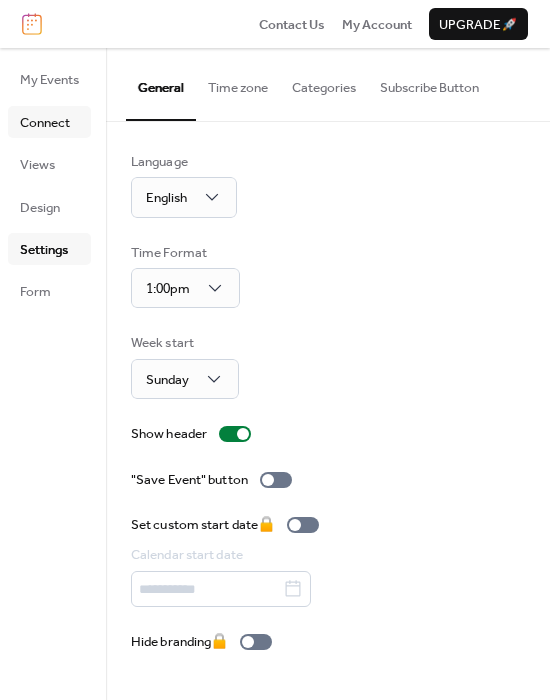 click on "Connect" at bounding box center [45, 123] 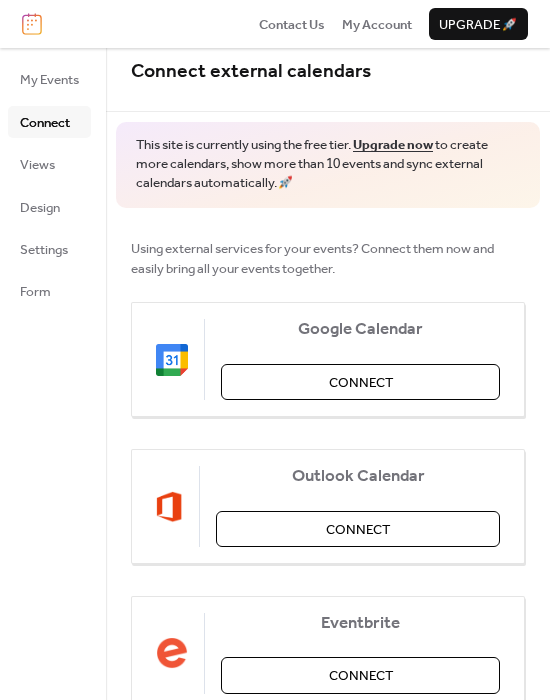 scroll, scrollTop: 0, scrollLeft: 0, axis: both 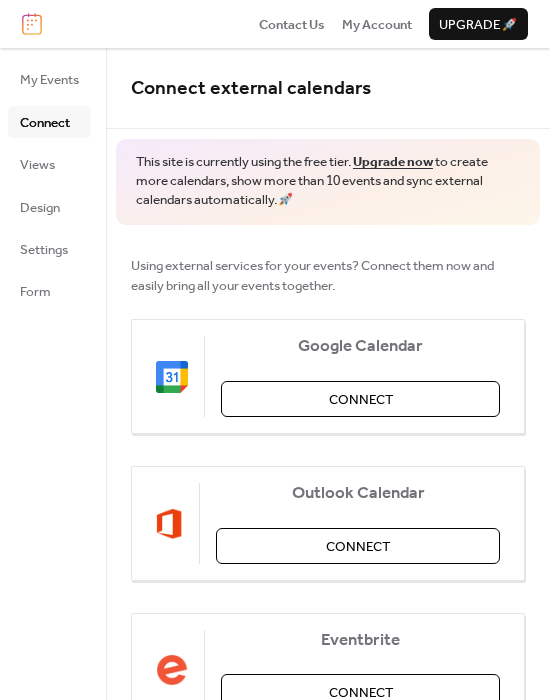 click on "Connect" at bounding box center [361, 400] 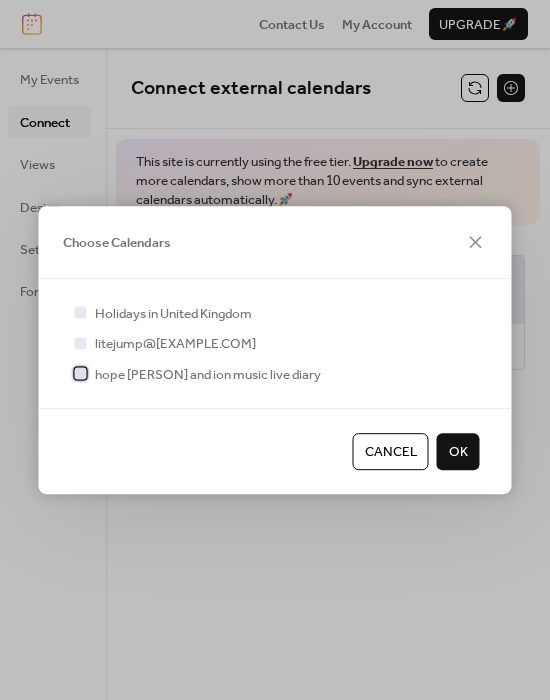 click at bounding box center [81, 374] 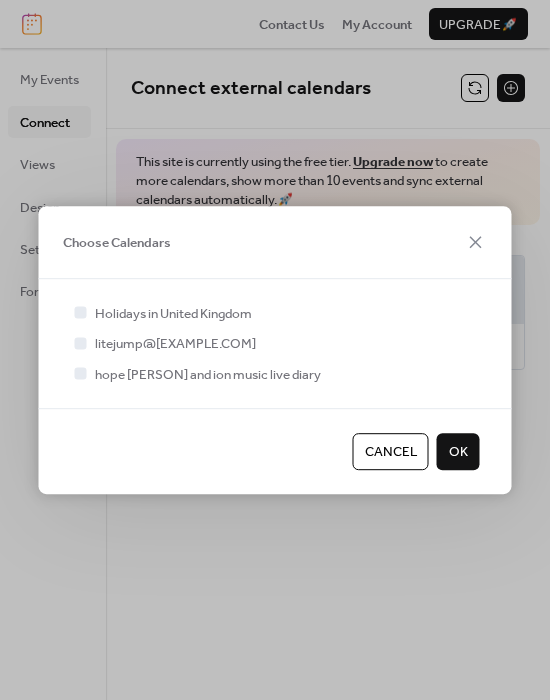 click on "OK" at bounding box center [458, 452] 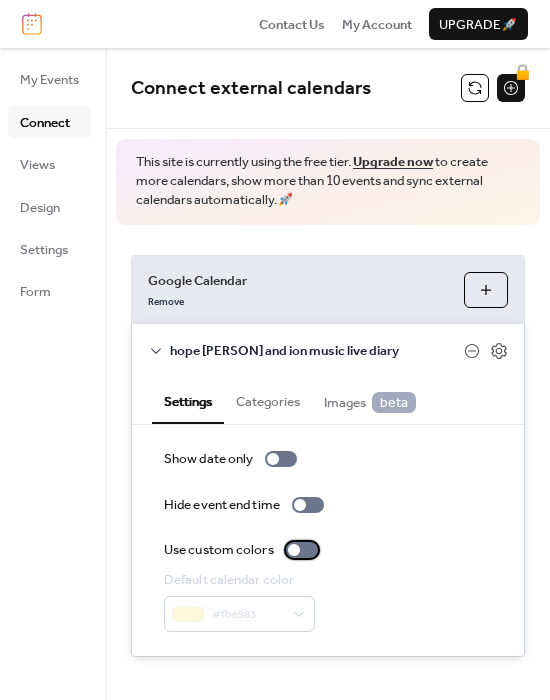 click at bounding box center [294, 550] 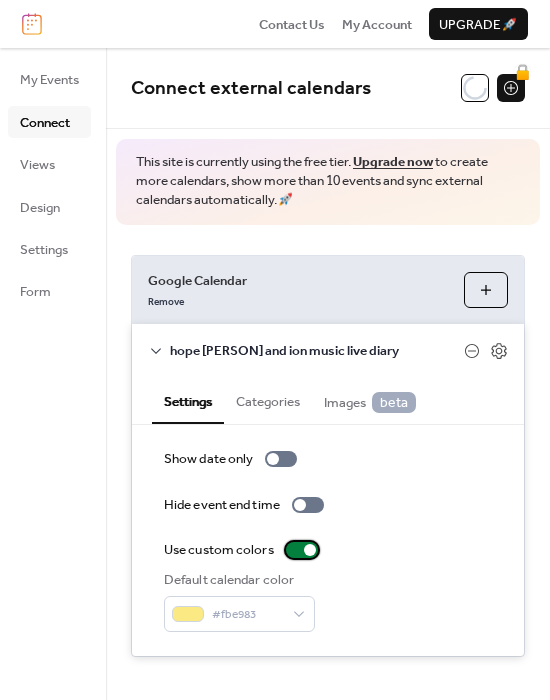 click at bounding box center [302, 550] 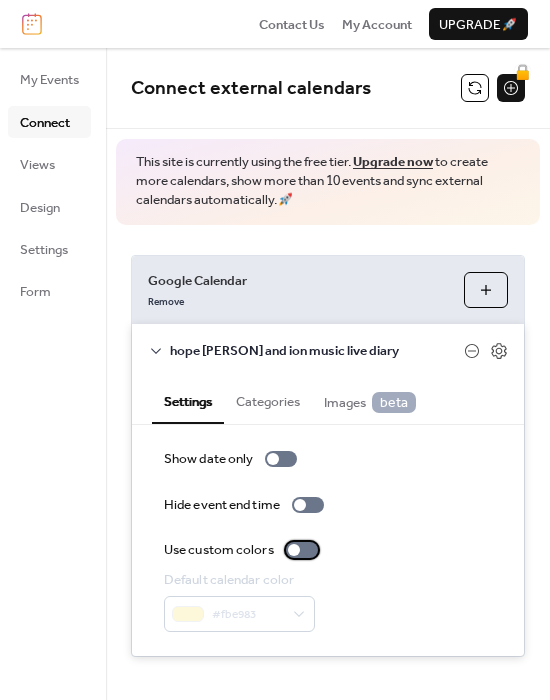 click at bounding box center [294, 550] 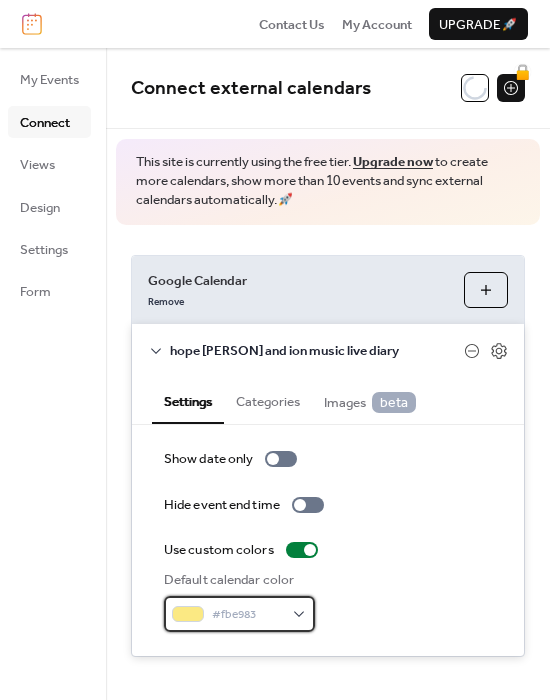 click on "#fbe983" at bounding box center [239, 614] 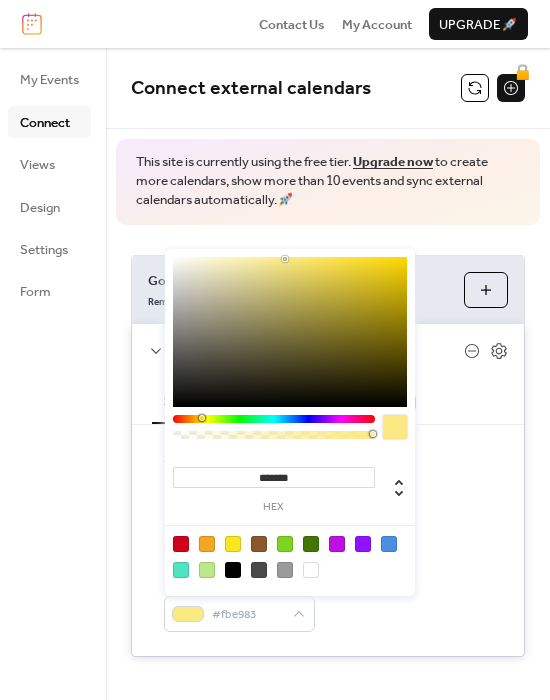 click on "Default calendar color #fbe983" at bounding box center (328, 601) 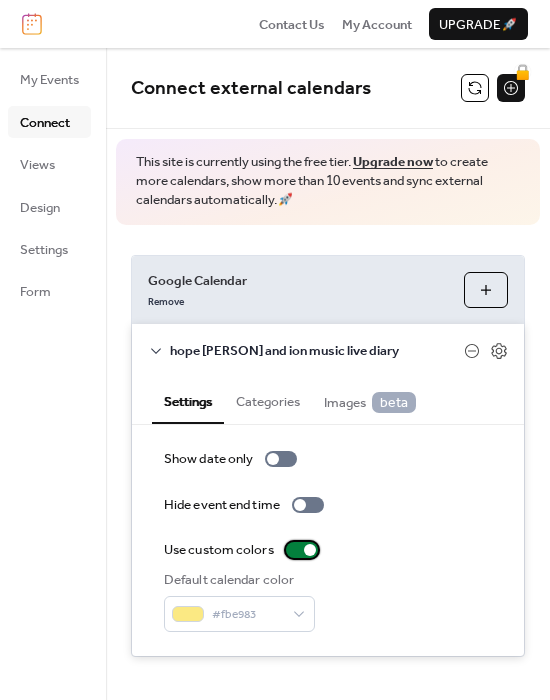 click at bounding box center (302, 550) 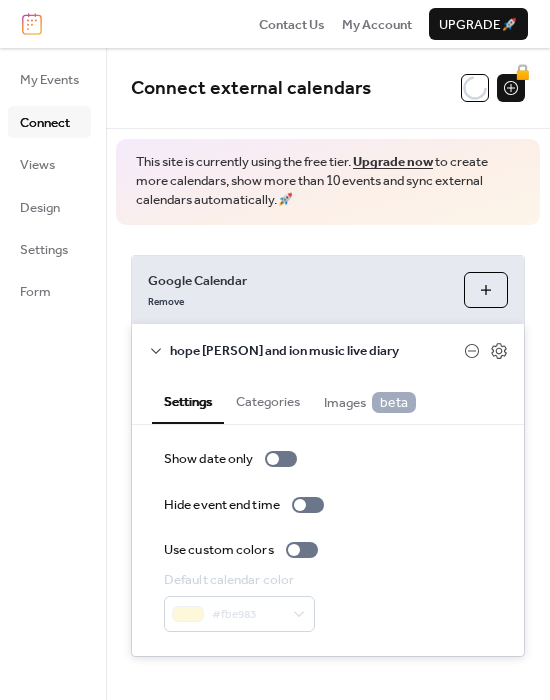 click on "Categories" at bounding box center [268, 399] 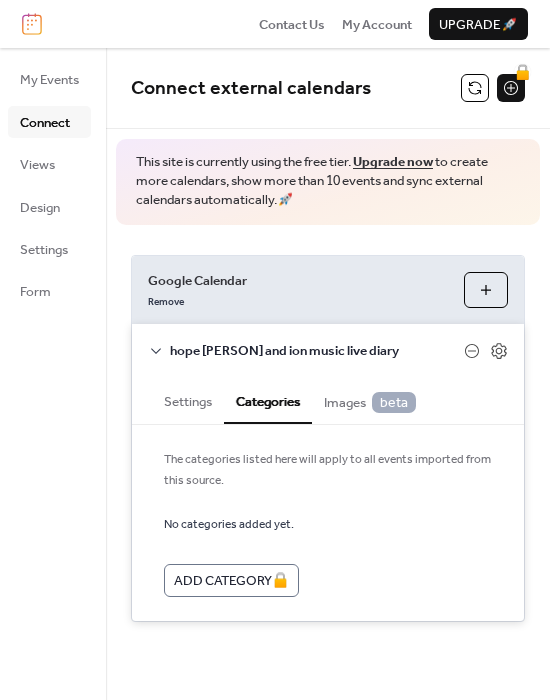click on "Settings" at bounding box center [188, 399] 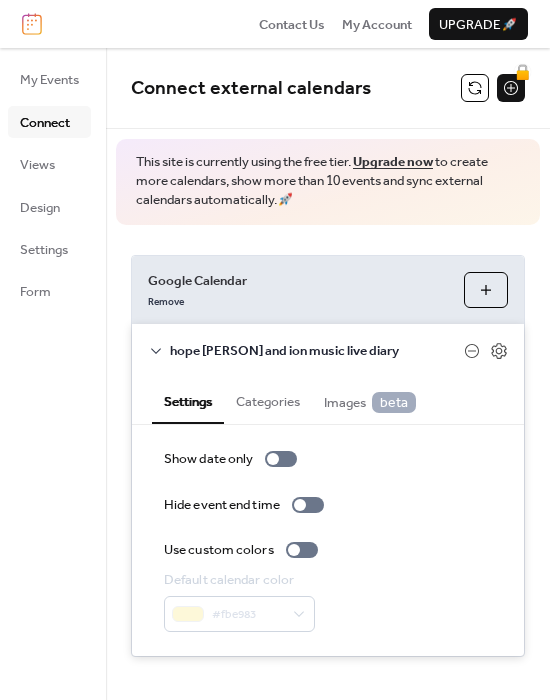 click on "Choose Calendars" at bounding box center (486, 290) 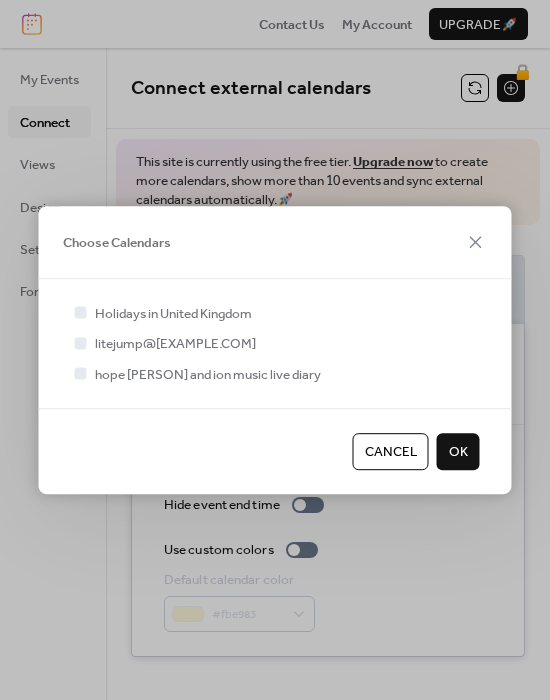 click on "OK" at bounding box center (458, 452) 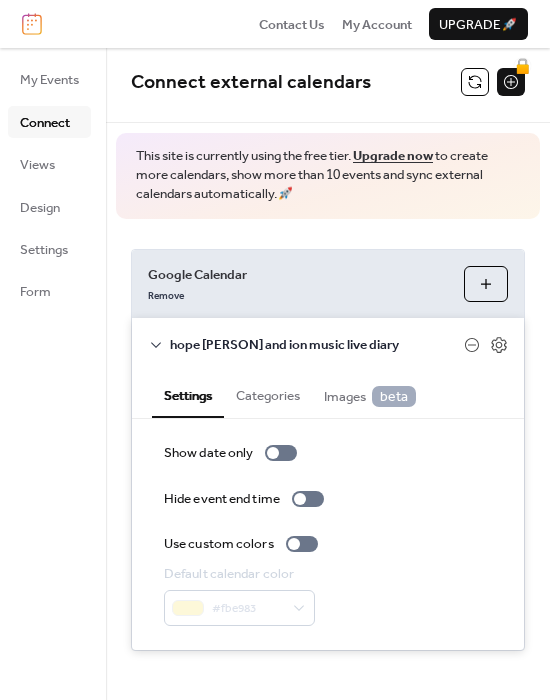 scroll, scrollTop: 0, scrollLeft: 0, axis: both 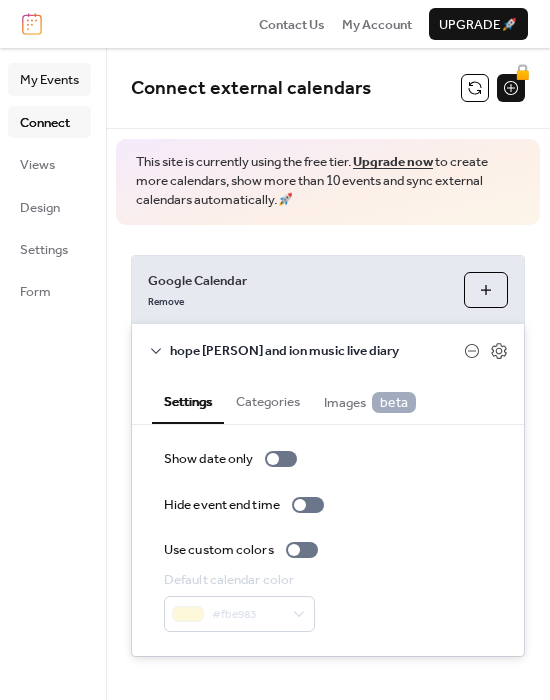 click on "My Events" at bounding box center (49, 80) 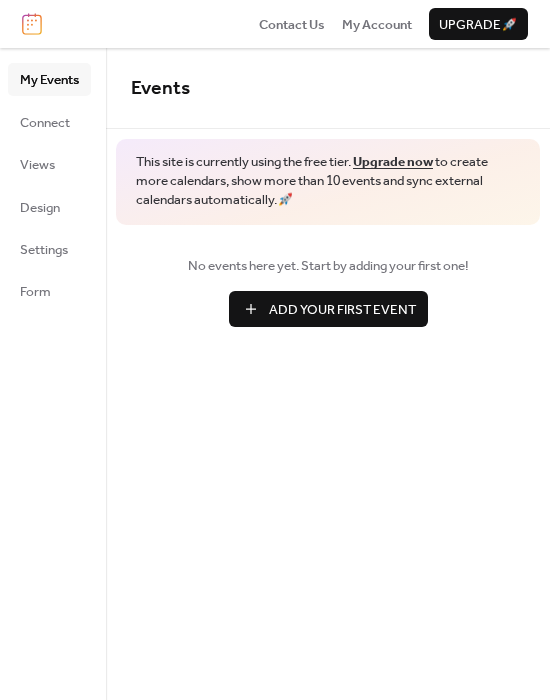 click on "Add Your First Event" at bounding box center [342, 310] 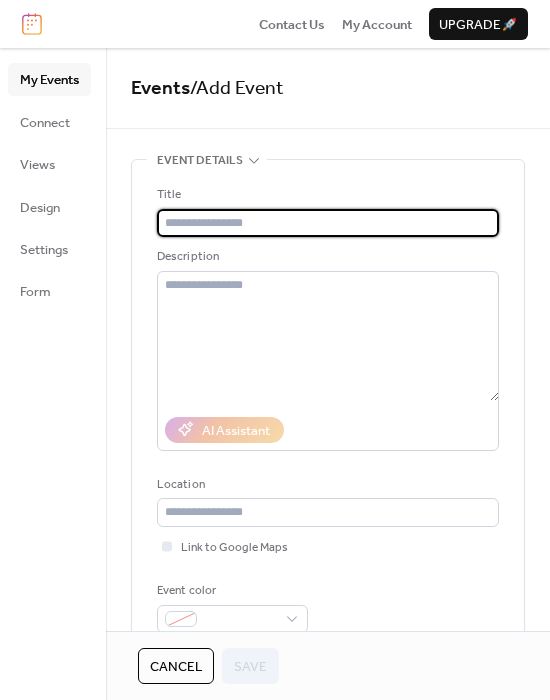 click at bounding box center (328, 223) 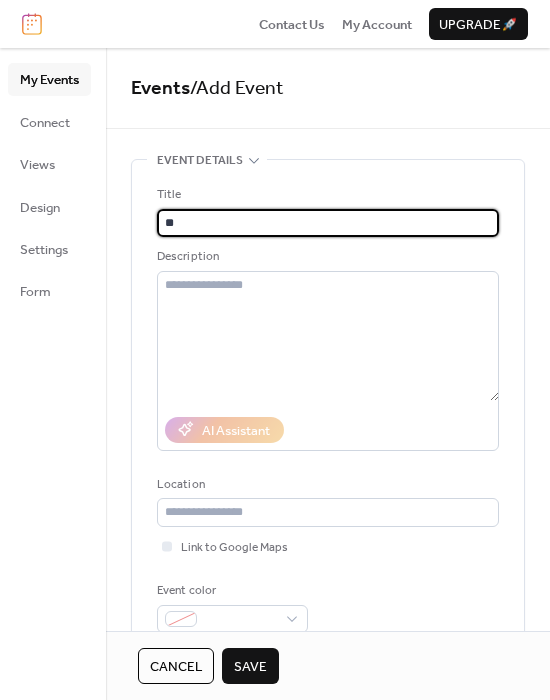 type on "*" 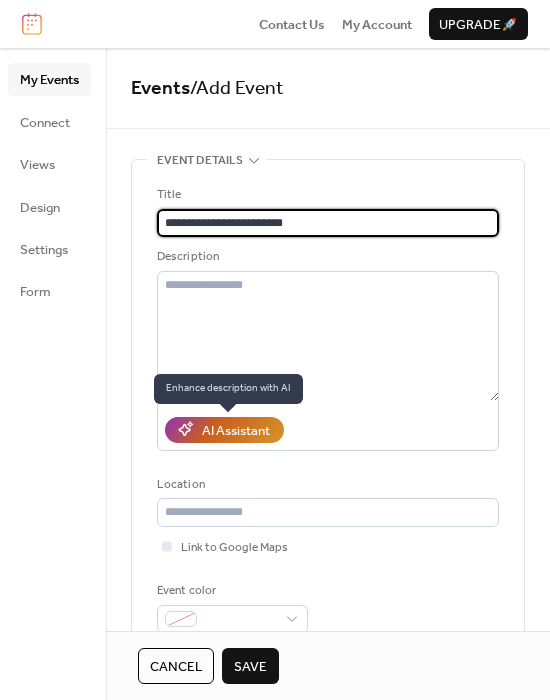 type on "**********" 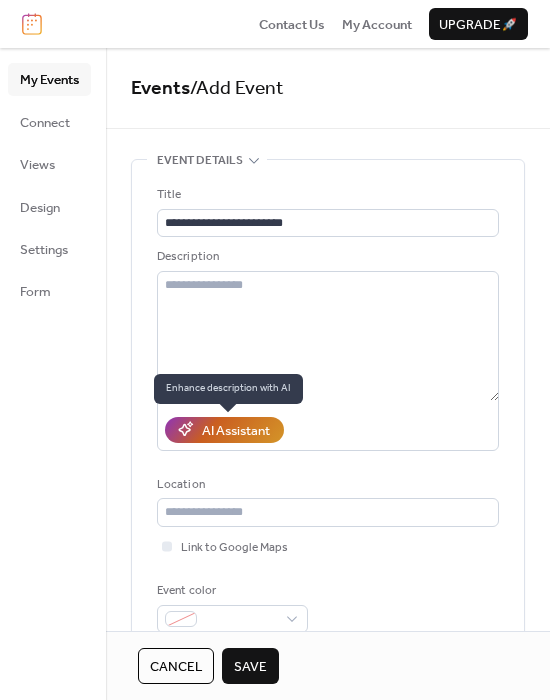 click on "AI Assistant" at bounding box center [236, 431] 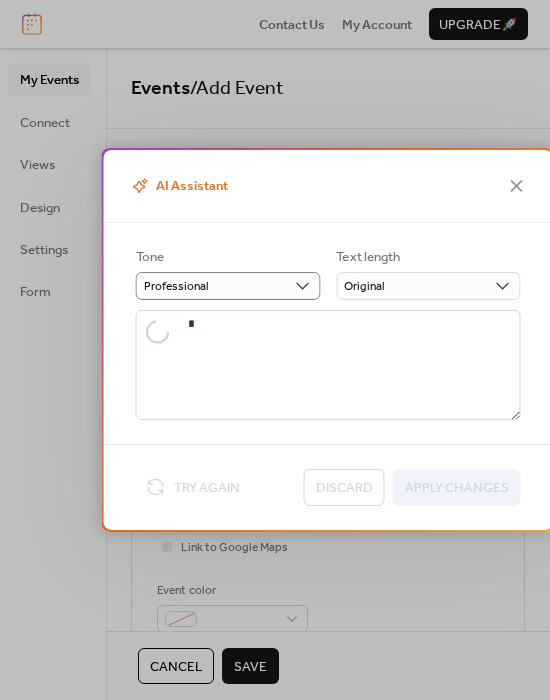 type on "**********" 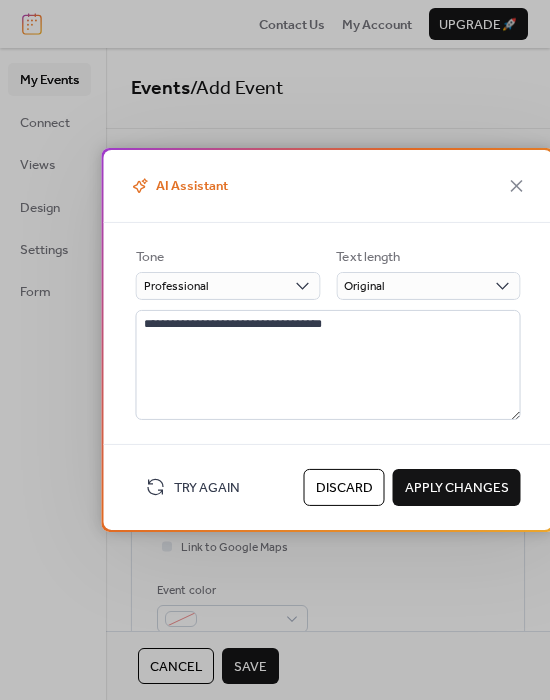 click on "Apply Changes" at bounding box center (457, 488) 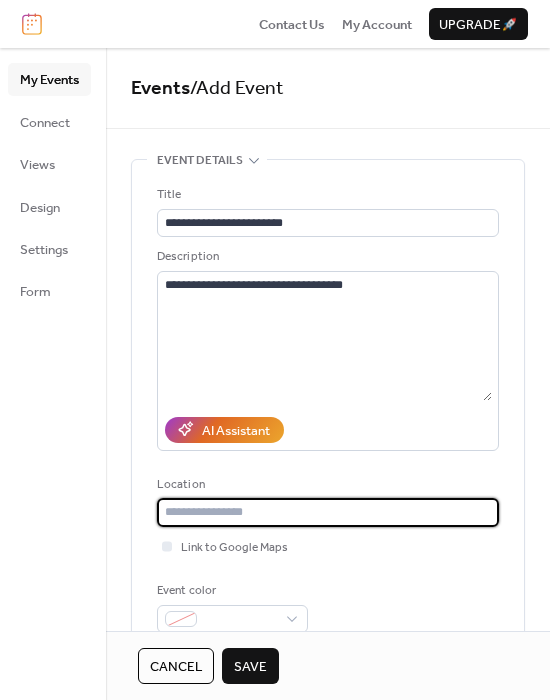 click at bounding box center [328, 512] 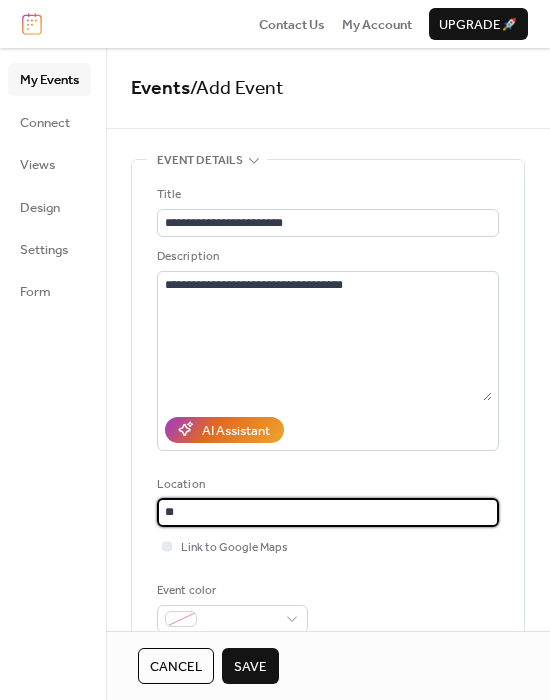 type on "*" 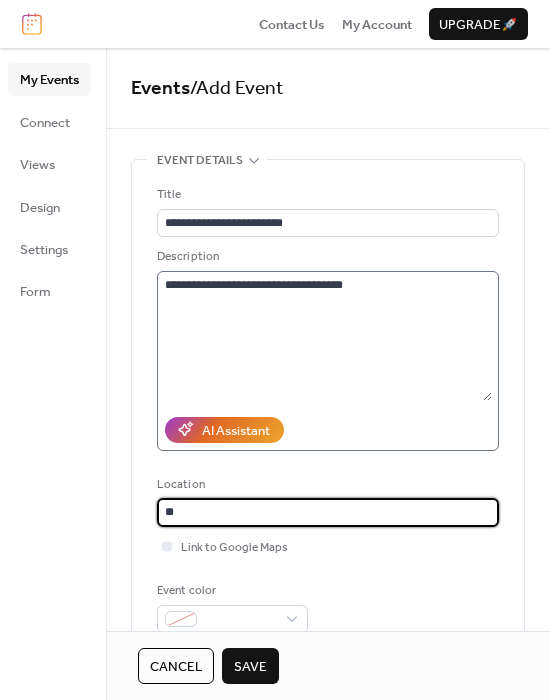type on "*" 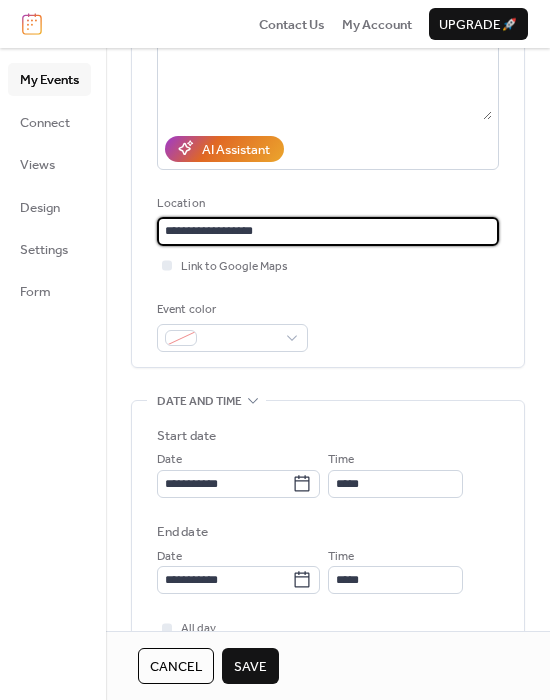 scroll, scrollTop: 300, scrollLeft: 0, axis: vertical 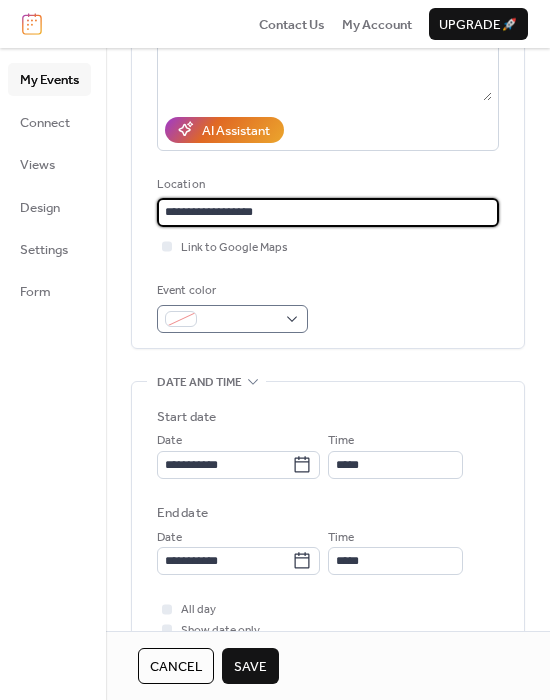 type on "**********" 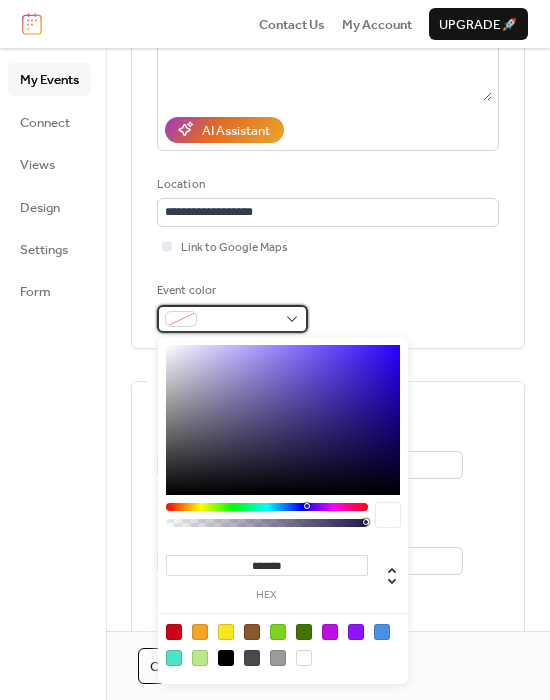 click at bounding box center (232, 319) 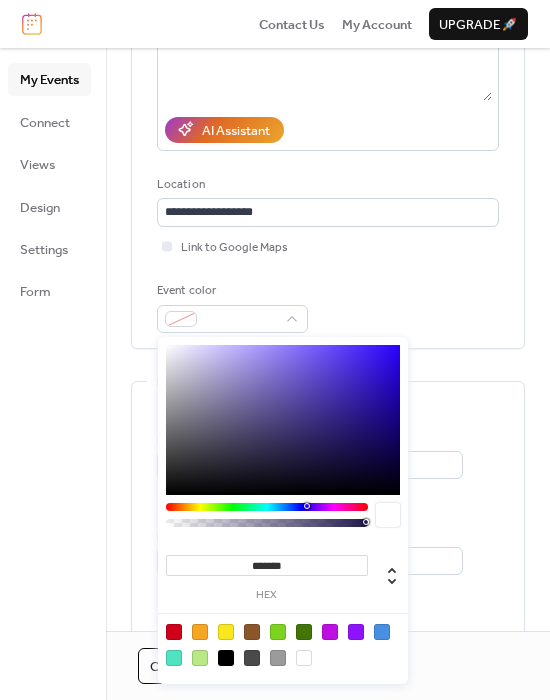 click at bounding box center (283, 420) 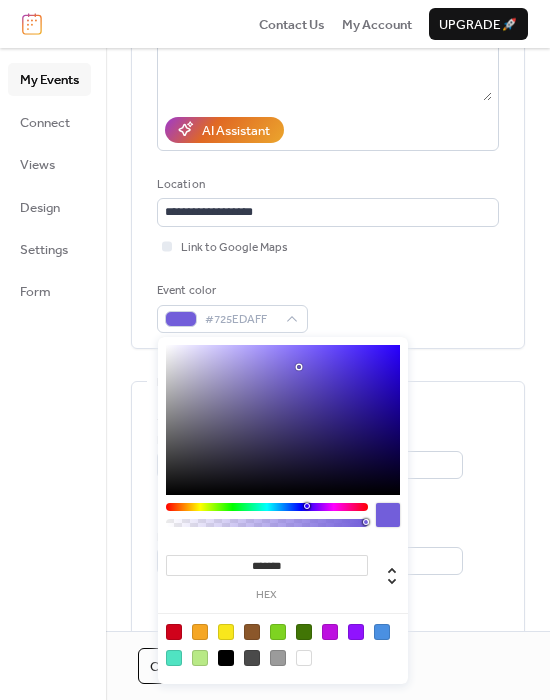 click at bounding box center [283, 420] 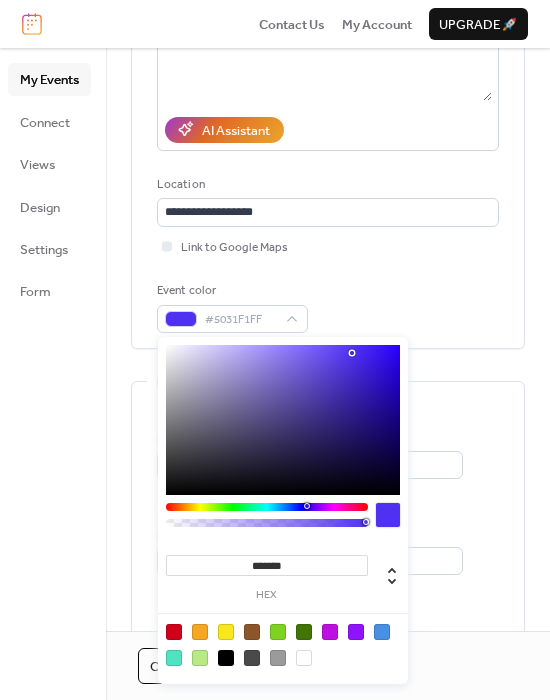 click at bounding box center [283, 420] 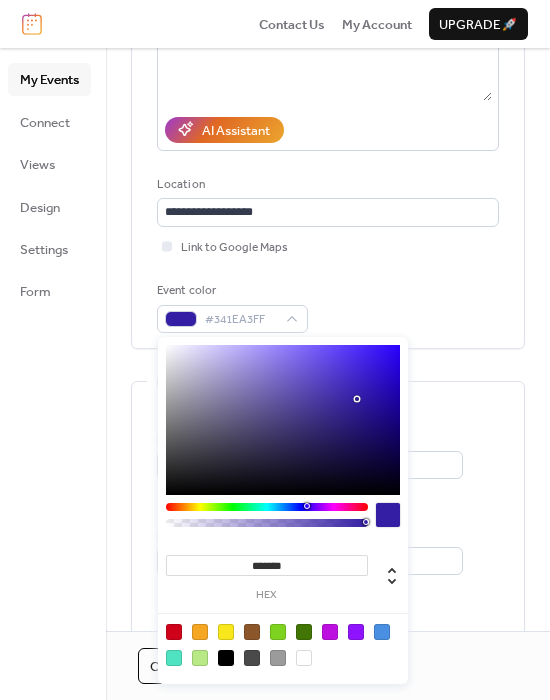click at bounding box center [283, 420] 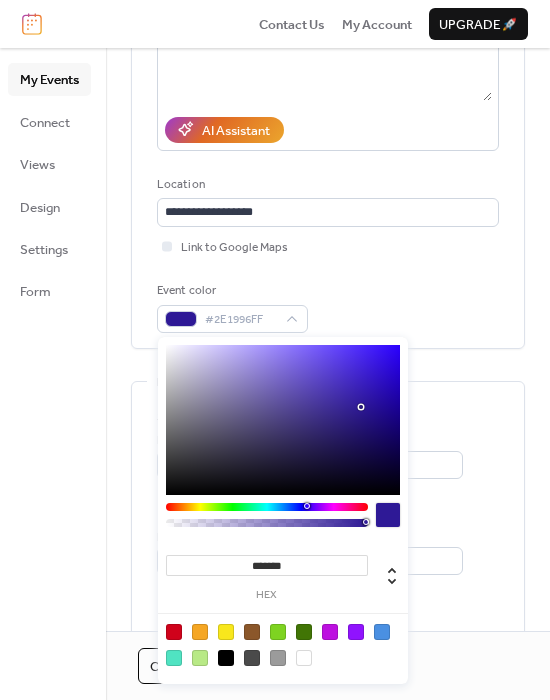 click at bounding box center [283, 420] 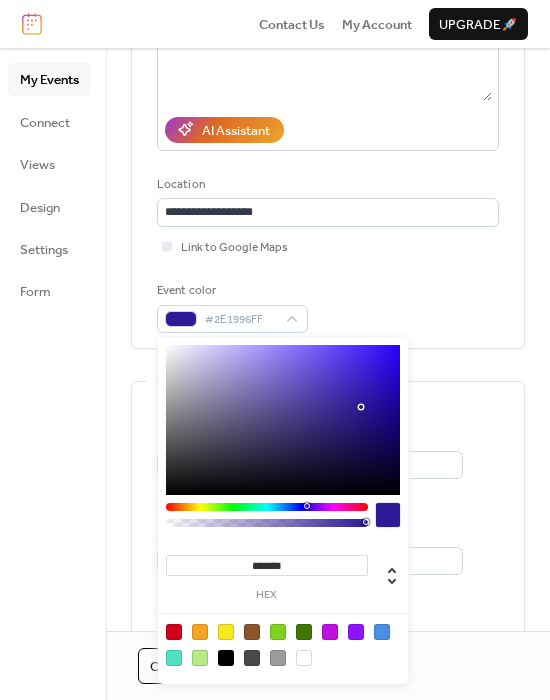 type on "*******" 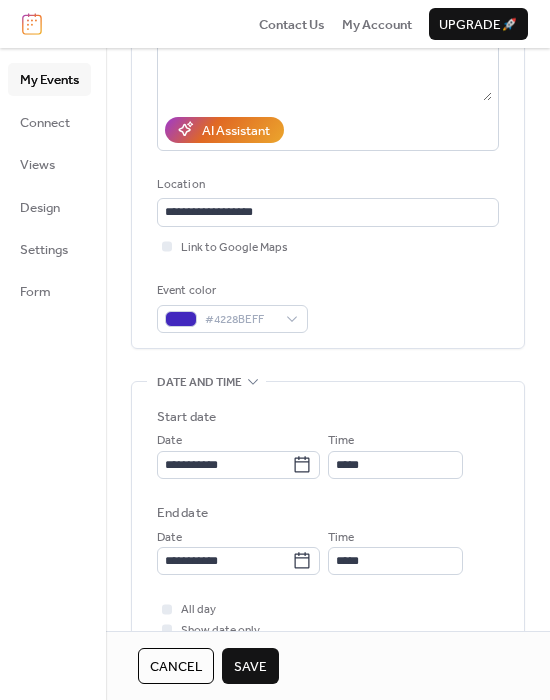 click on "**********" at bounding box center [328, 495] 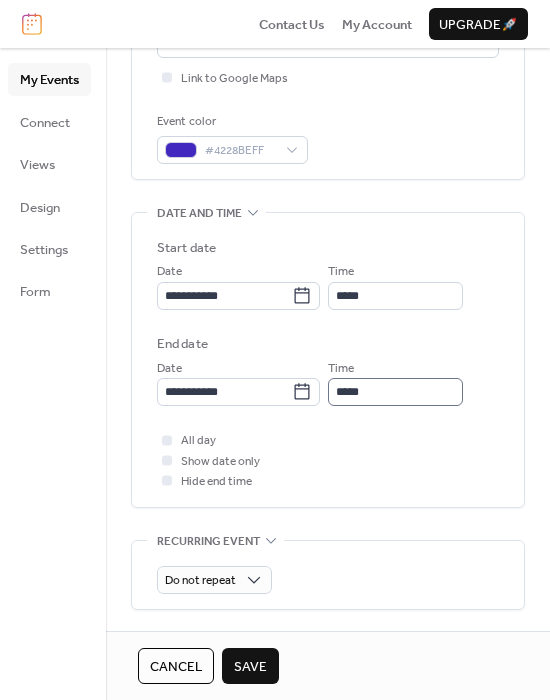 scroll, scrollTop: 500, scrollLeft: 0, axis: vertical 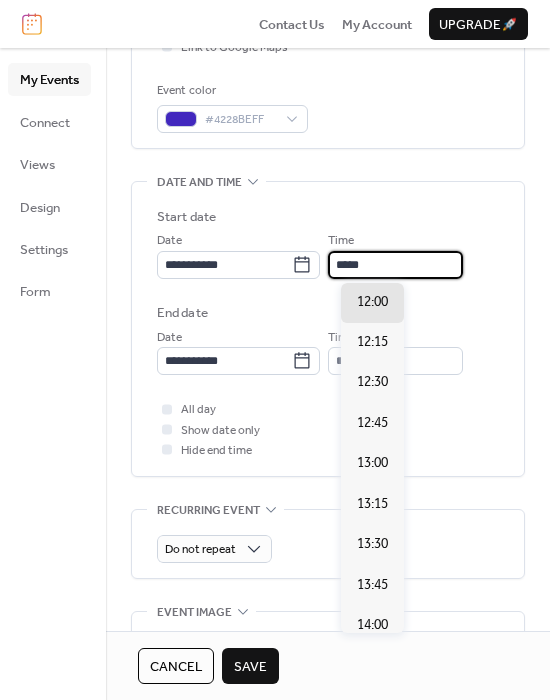 click on "*****" at bounding box center [395, 265] 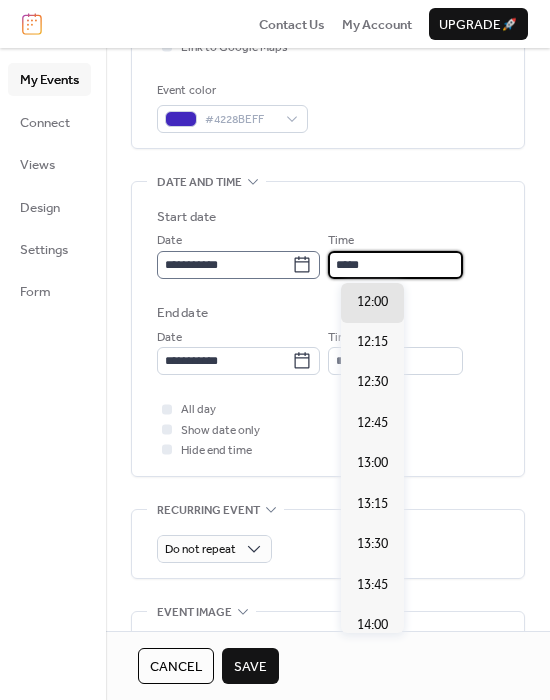 drag, startPoint x: 411, startPoint y: 257, endPoint x: 299, endPoint y: 258, distance: 112.00446 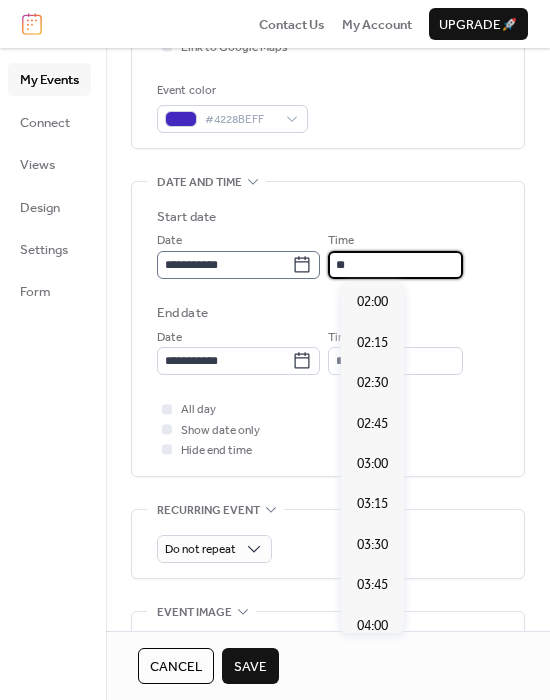 scroll, scrollTop: 3529, scrollLeft: 0, axis: vertical 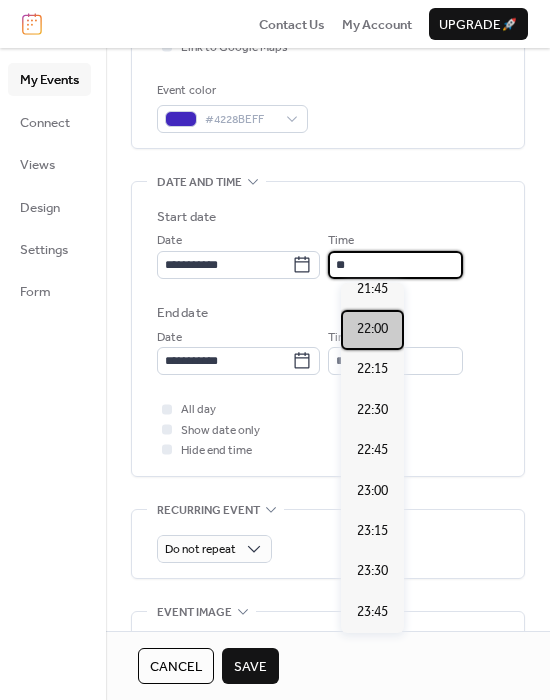 click on "22:00" at bounding box center (372, 329) 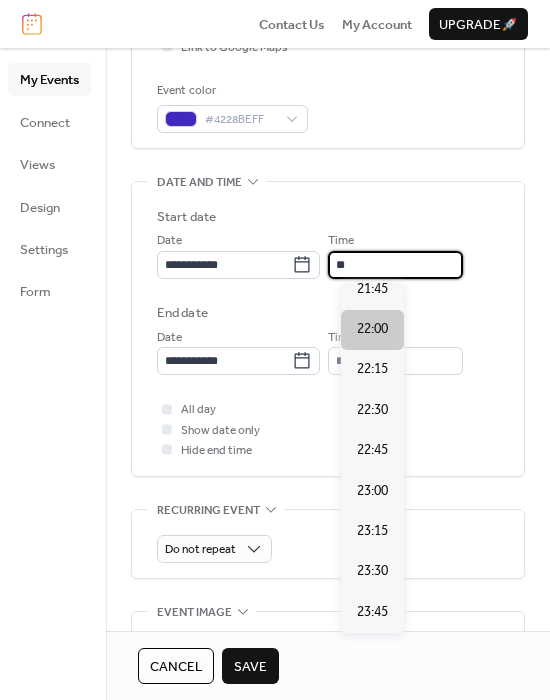 type on "*****" 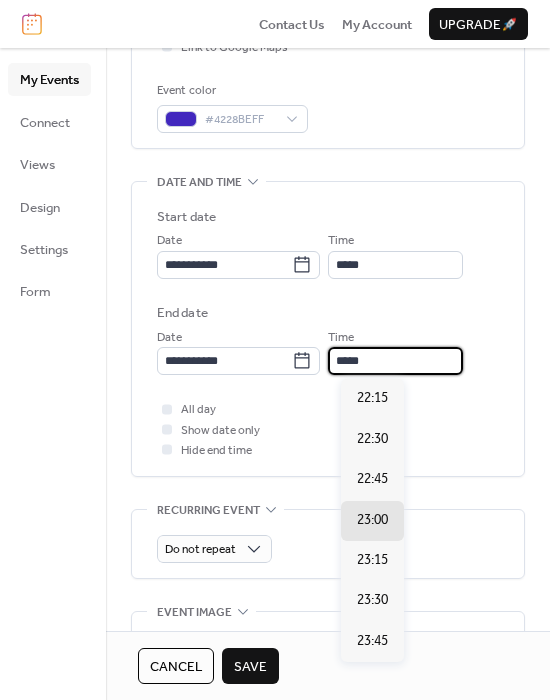 click on "*****" at bounding box center [395, 361] 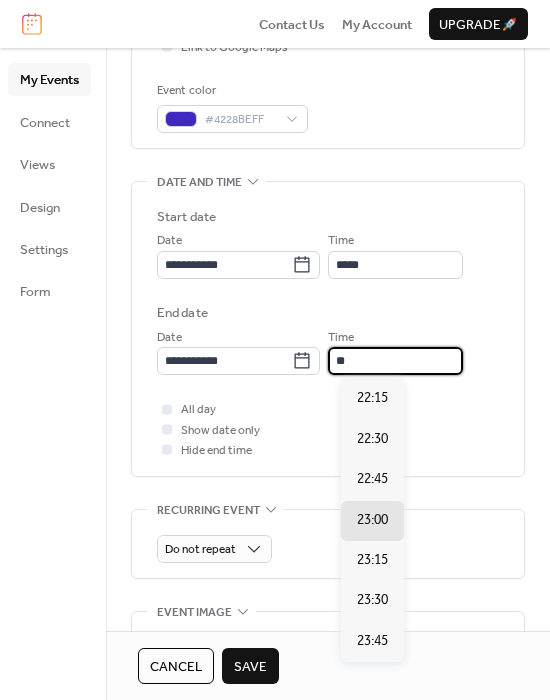 type on "*" 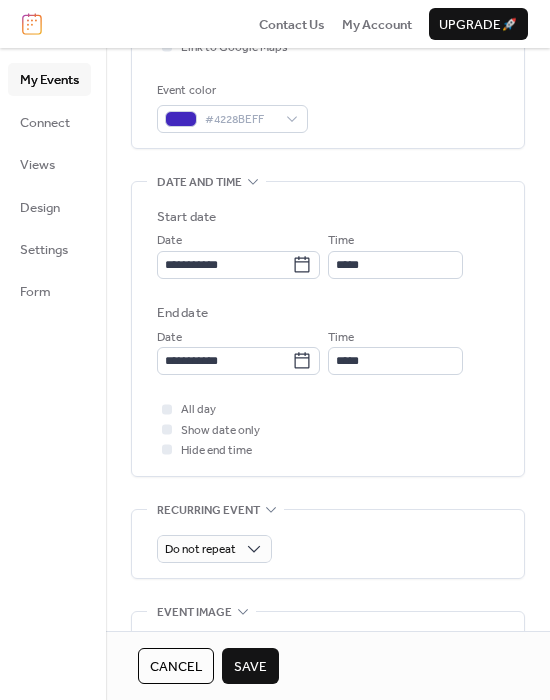 click on "**********" at bounding box center [328, 329] 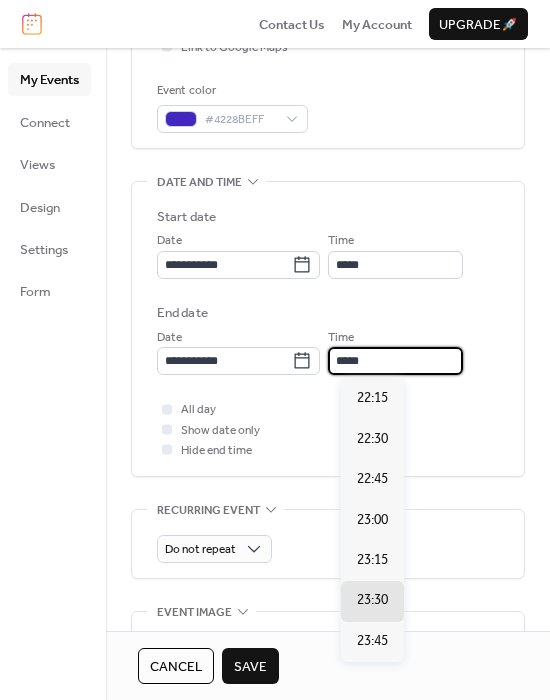 click on "*****" at bounding box center (395, 361) 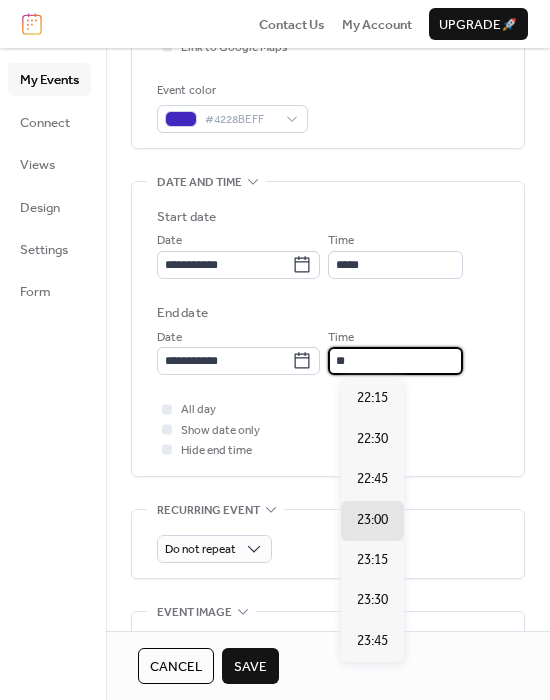 type on "*" 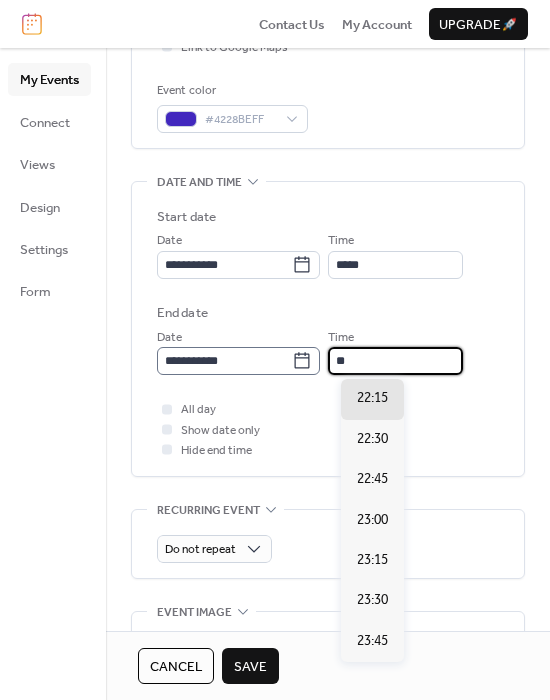 type on "*" 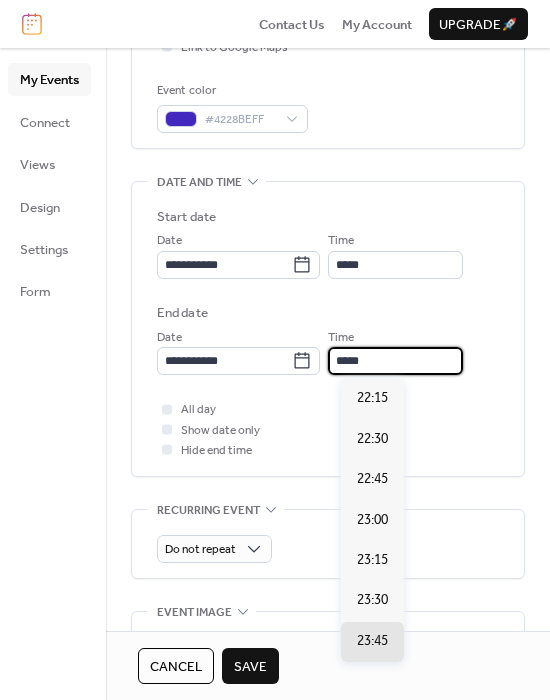 type on "*****" 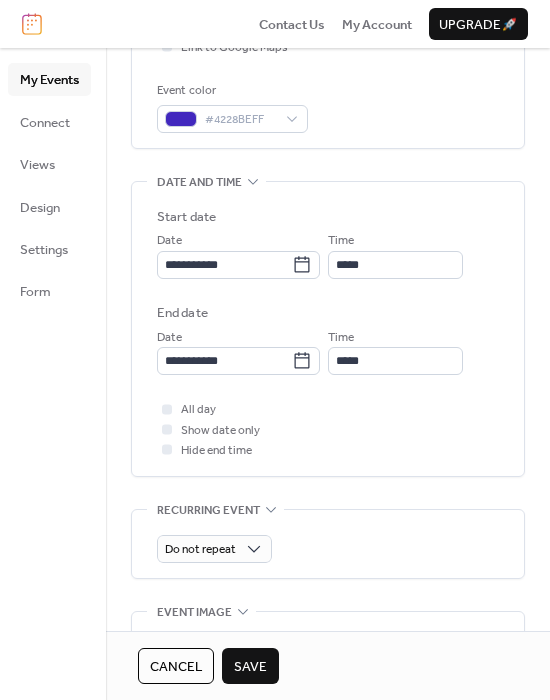 click on "**********" at bounding box center [328, 305] 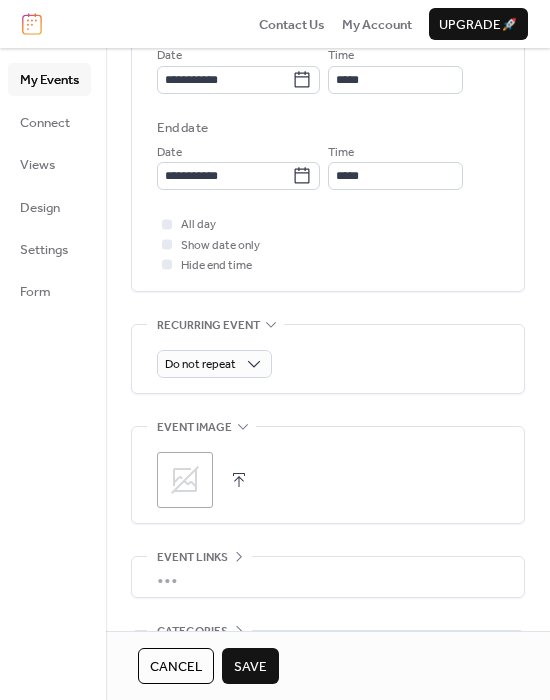scroll, scrollTop: 800, scrollLeft: 0, axis: vertical 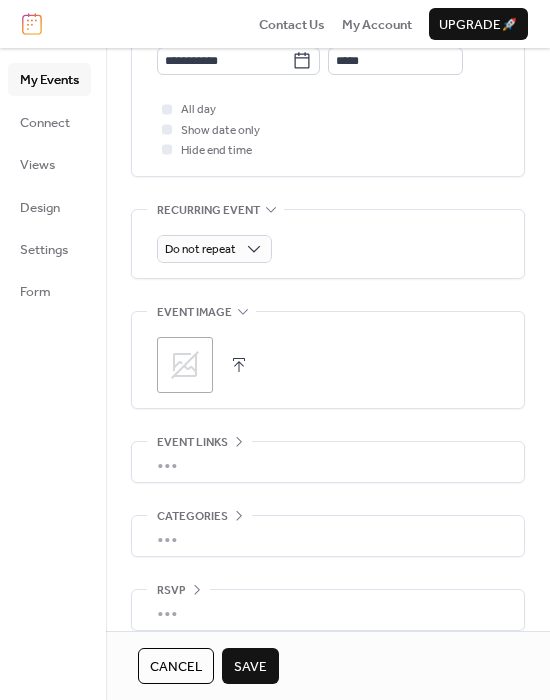 click 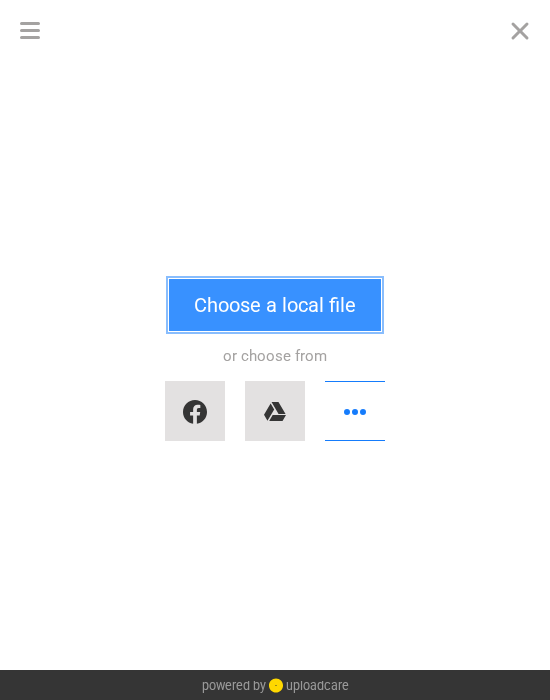 click on "Choose a local file" at bounding box center (275, 305) 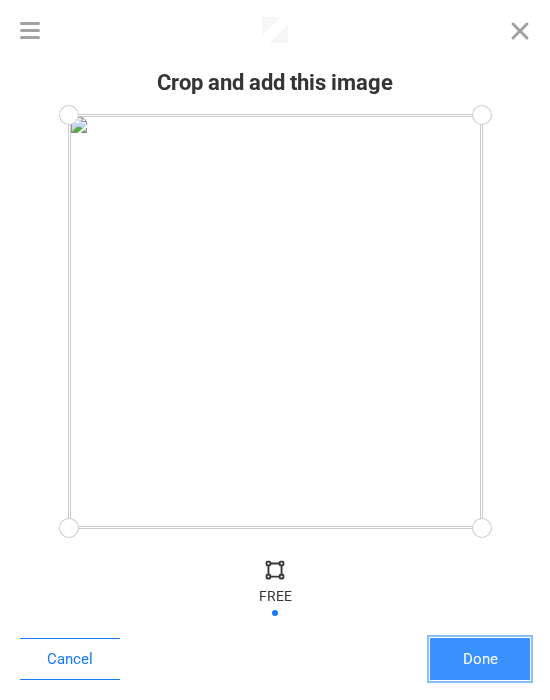click on "Done" at bounding box center (480, 659) 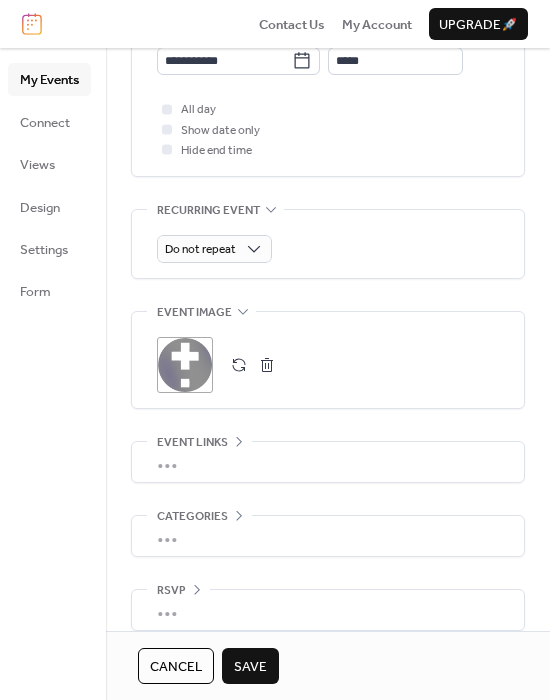 click on "•••" at bounding box center (328, 462) 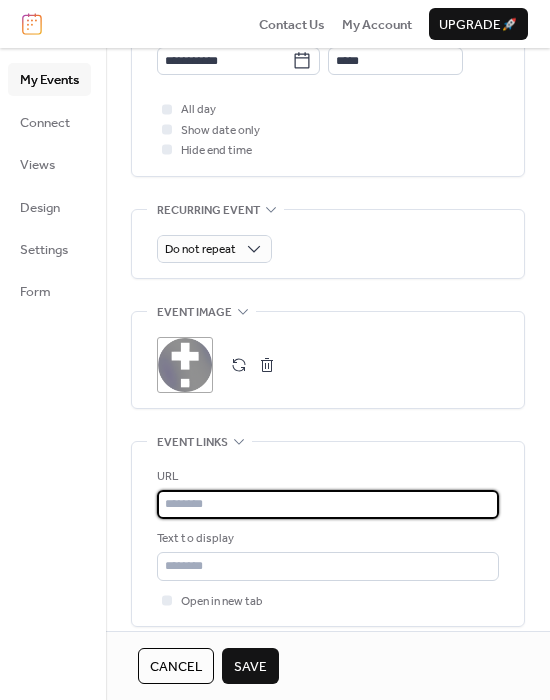 click at bounding box center [328, 504] 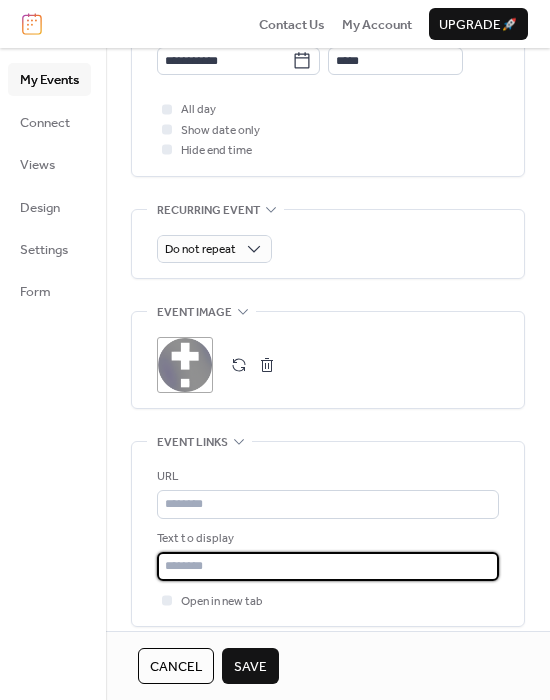 click at bounding box center (328, 566) 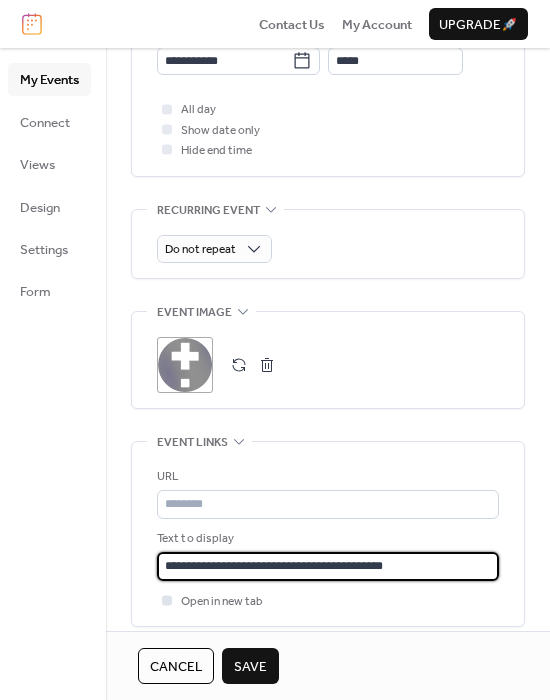 type on "**********" 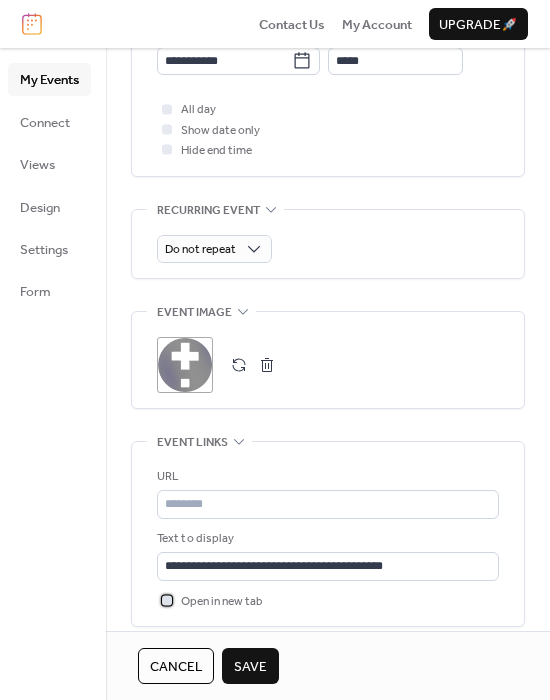click at bounding box center (167, 600) 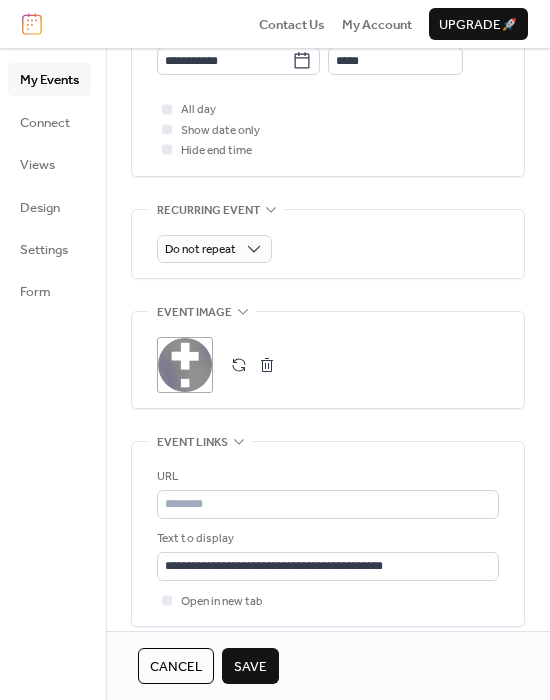 click on "Save" at bounding box center [250, 667] 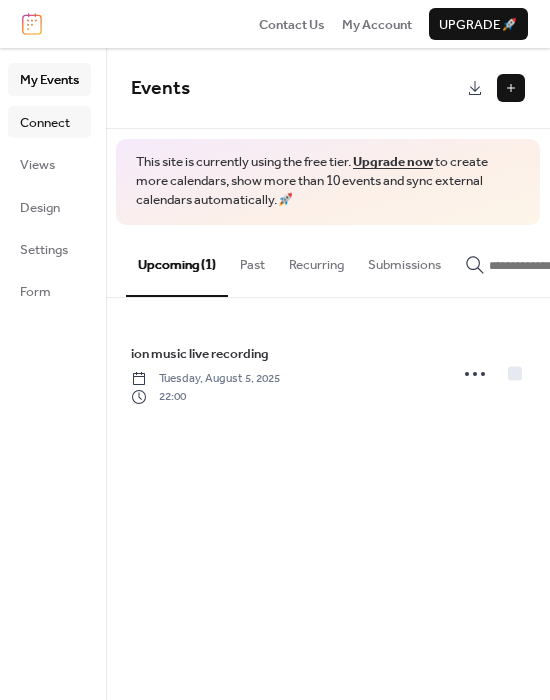 click on "Connect" at bounding box center (45, 123) 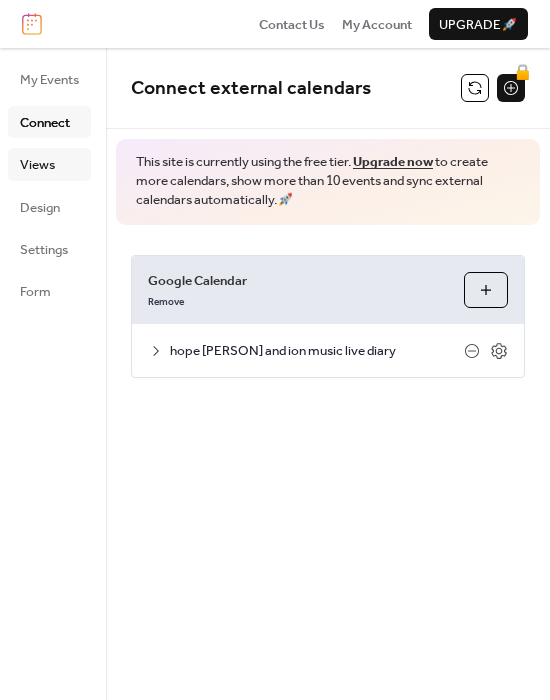 click on "Views" at bounding box center [37, 165] 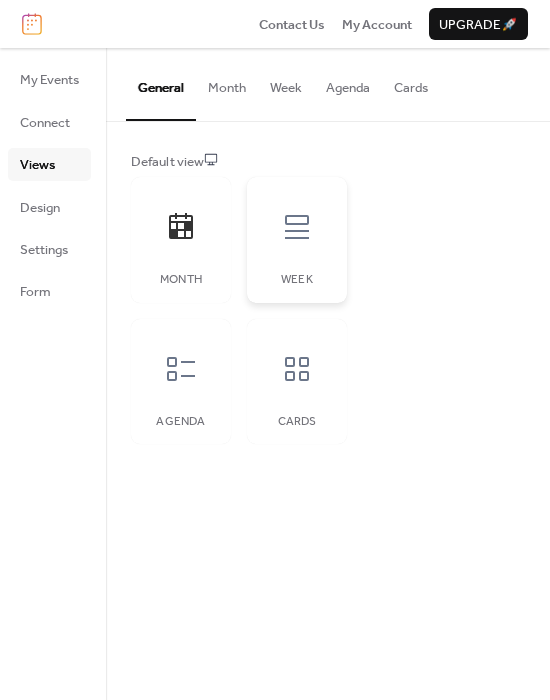 click 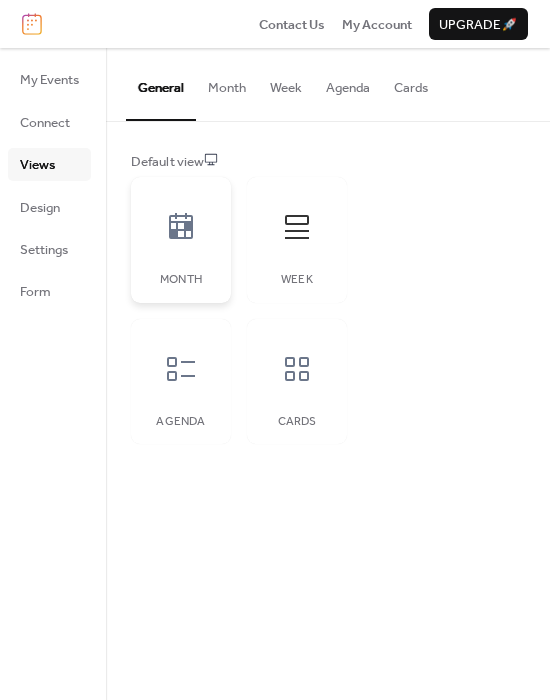 click at bounding box center [181, 227] 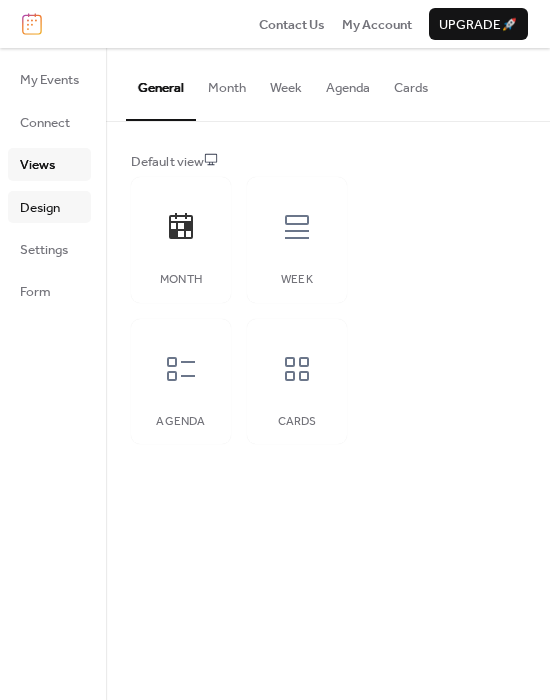 click on "Design" at bounding box center (49, 207) 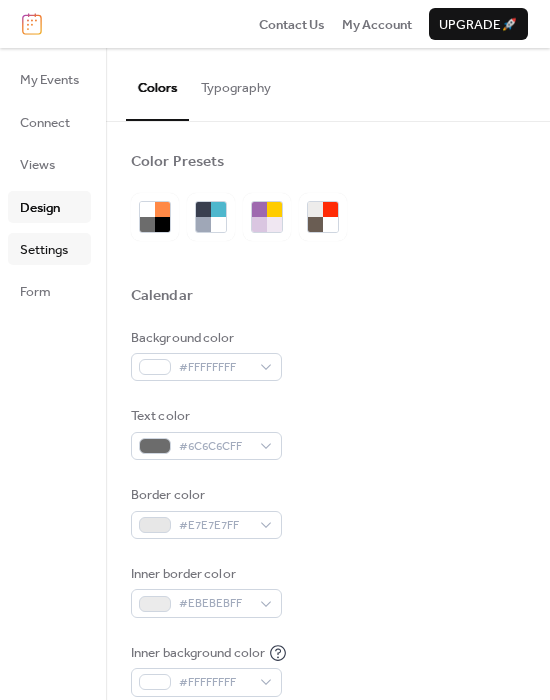 click on "Settings" at bounding box center (49, 249) 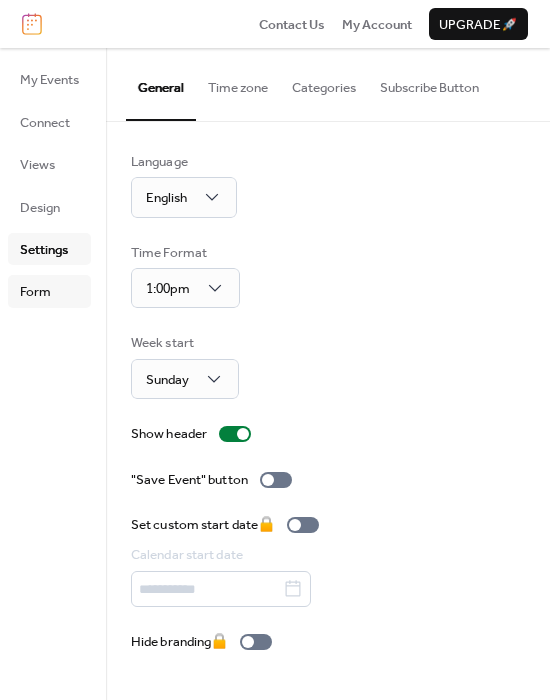 click on "Form" at bounding box center (49, 291) 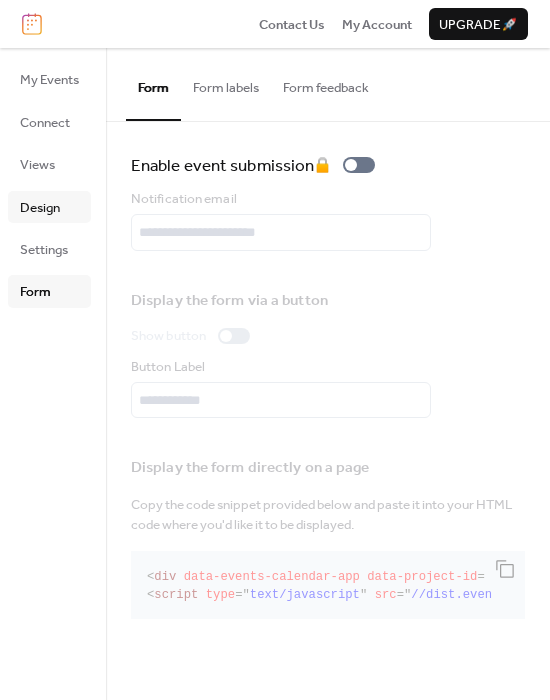 click on "Design" at bounding box center (40, 208) 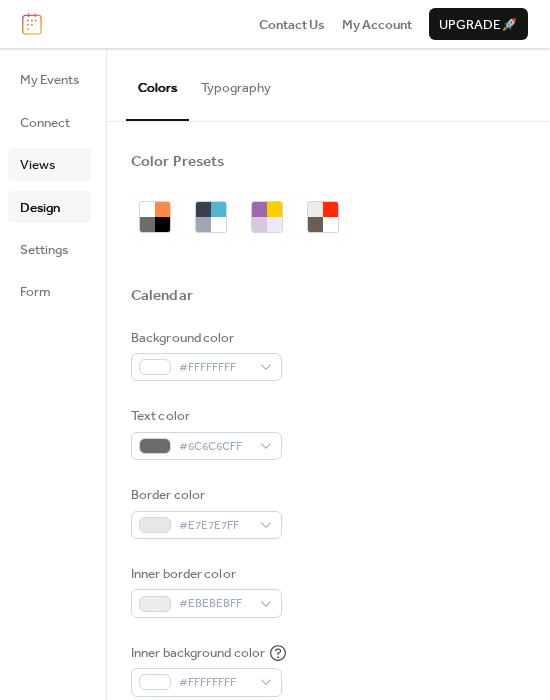 click on "Views" at bounding box center [37, 165] 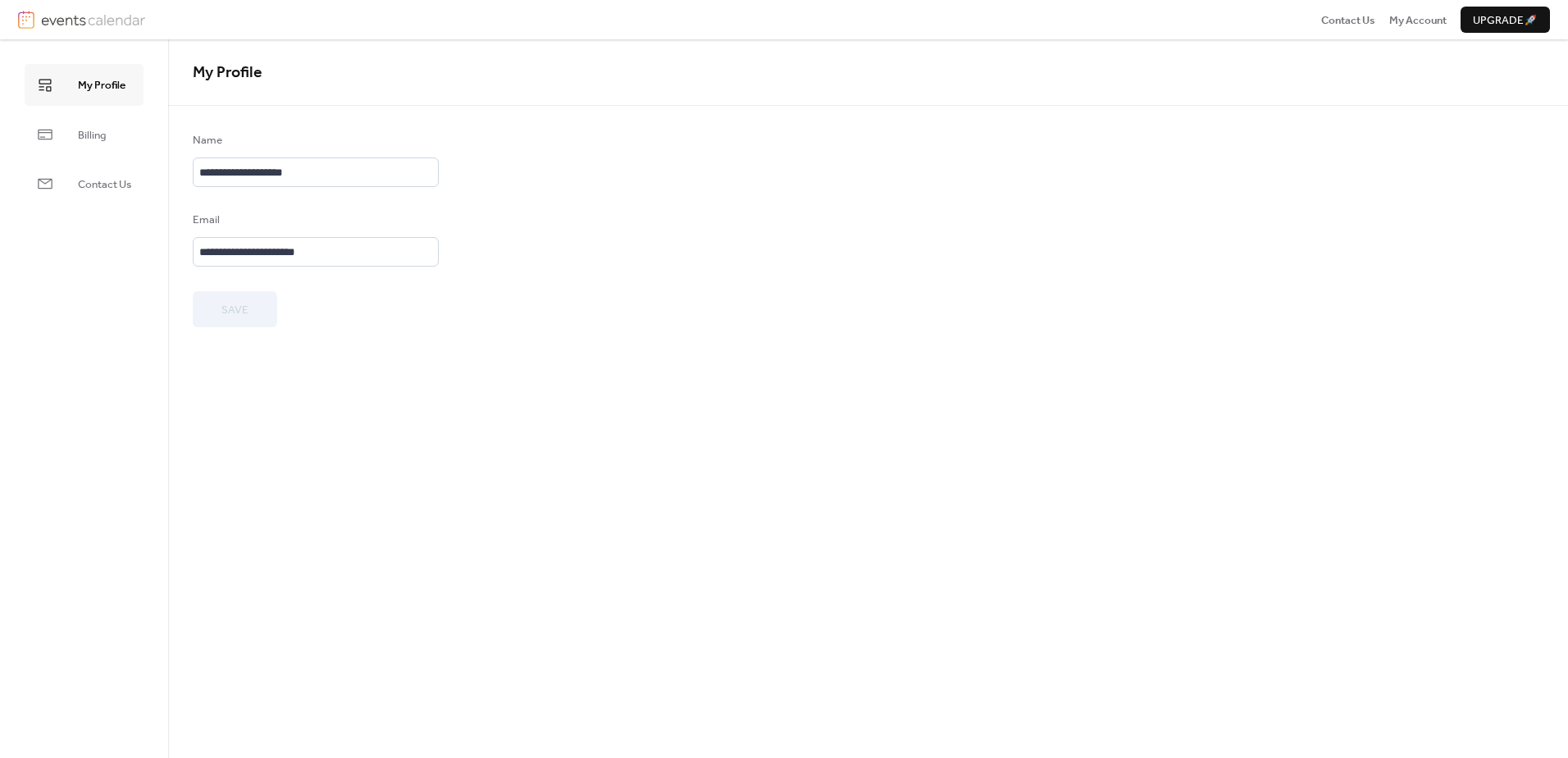 scroll, scrollTop: 0, scrollLeft: 0, axis: both 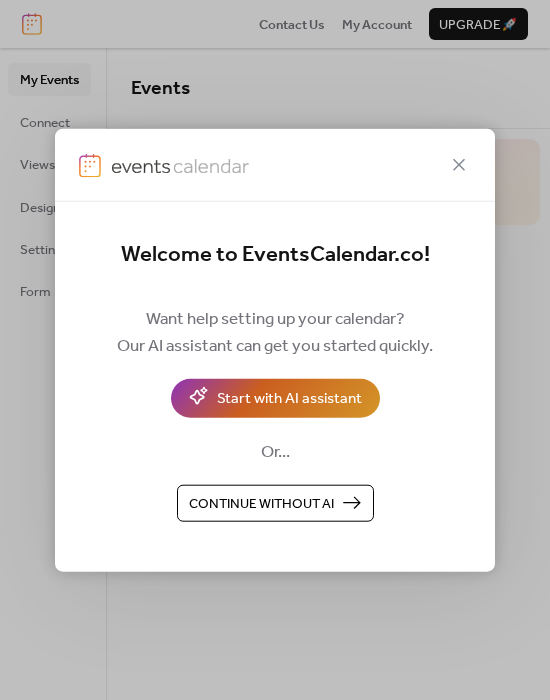 click on "Start with AI assistant" at bounding box center [289, 399] 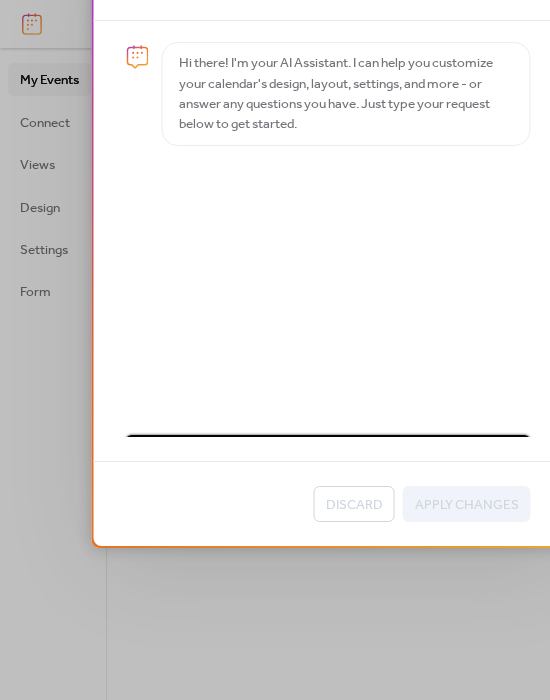 scroll, scrollTop: 34, scrollLeft: 0, axis: vertical 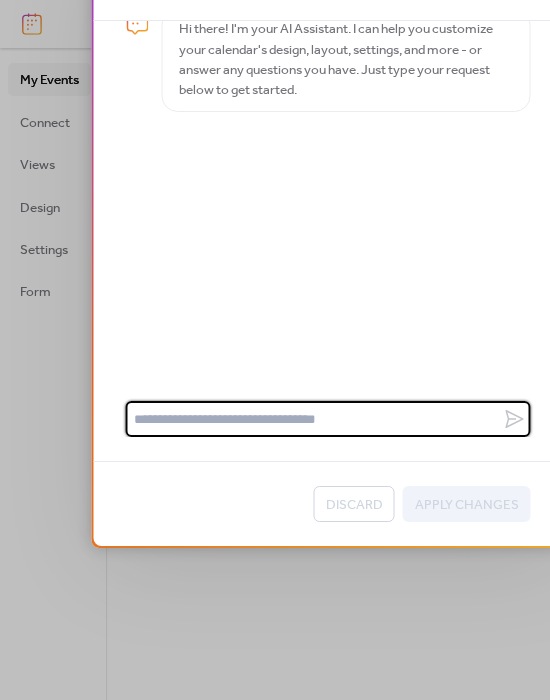 click at bounding box center (314, 419) 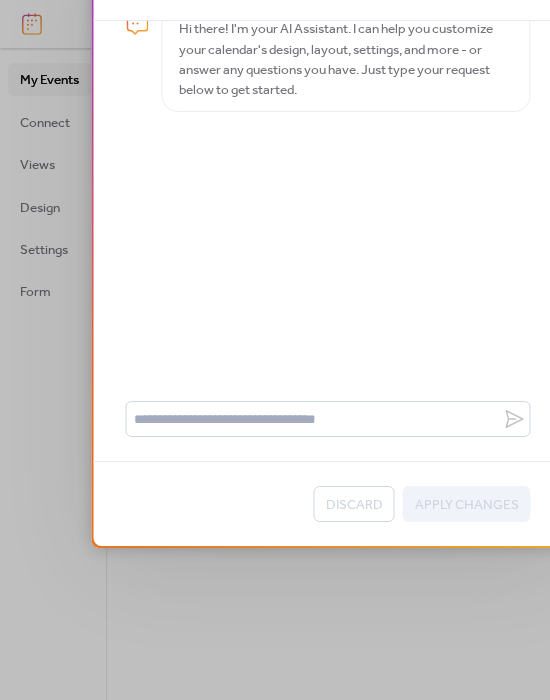 click on "AI Assistant Hi there! I'm your AI Assistant. I can help you customize your calendar's design, layout, settings, and more - or answer any questions you have. Just type your request below to get started.
Discard Apply Changes" at bounding box center (275, 350) 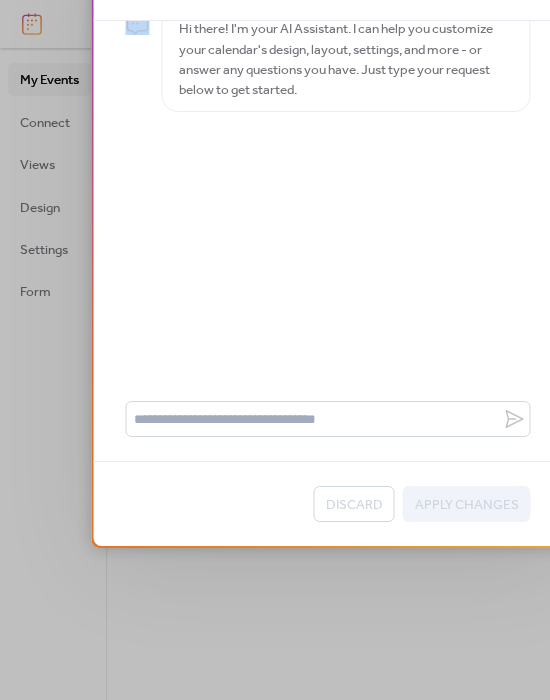 click on "AI Assistant Hi there! I'm your AI Assistant. I can help you customize your calendar's design, layout, settings, and more - or answer any questions you have. Just type your request below to get started.
Discard Apply Changes" at bounding box center [275, 350] 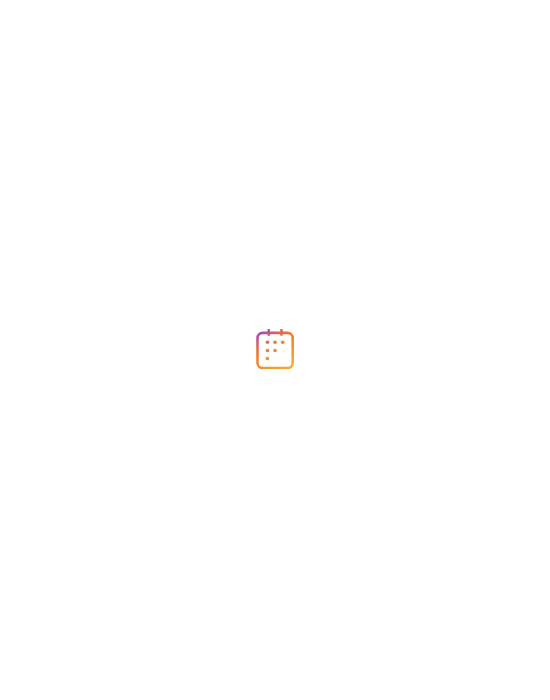 scroll, scrollTop: 0, scrollLeft: 0, axis: both 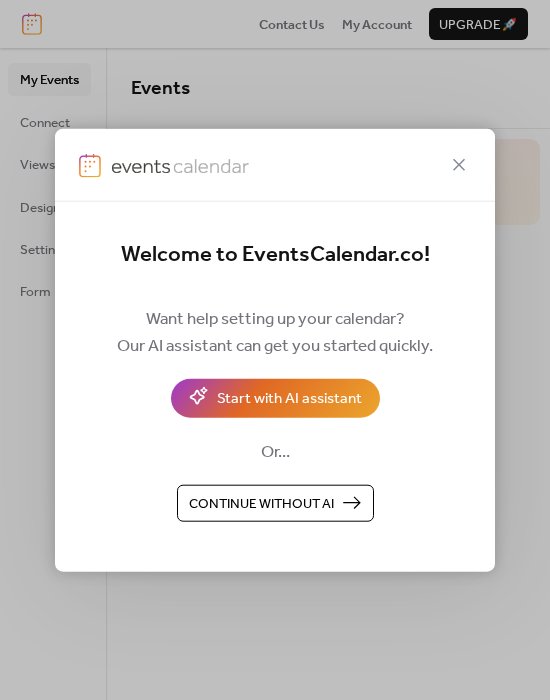 click on "Continue without AI" at bounding box center [261, 504] 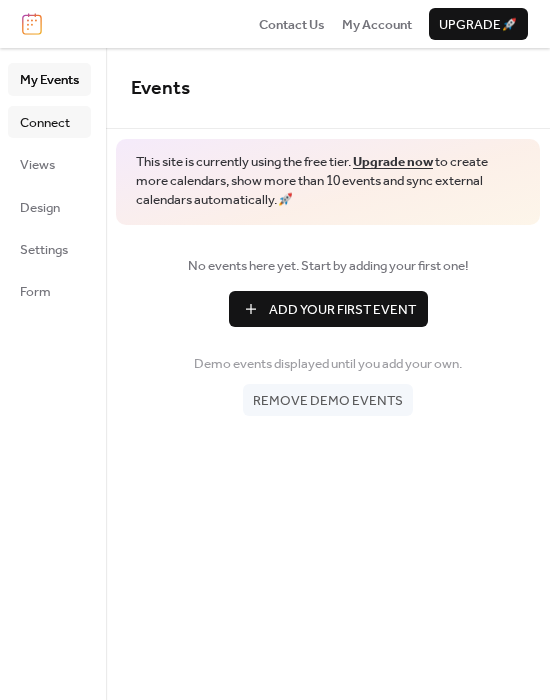 click on "Connect" at bounding box center (45, 123) 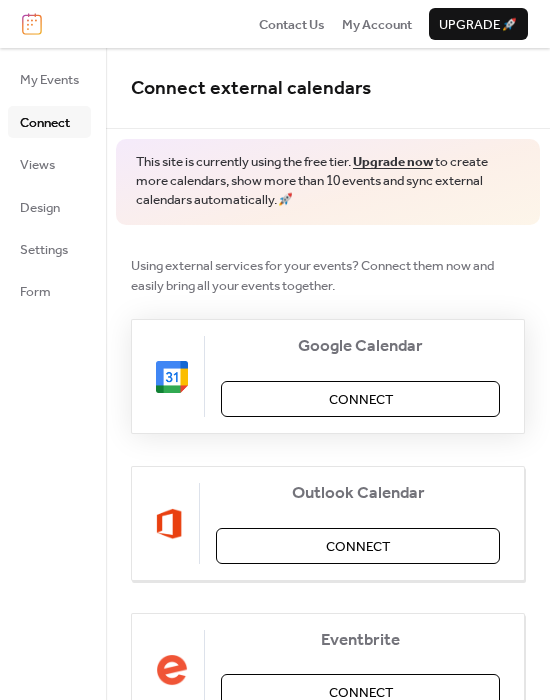 click on "Connect" at bounding box center [360, 399] 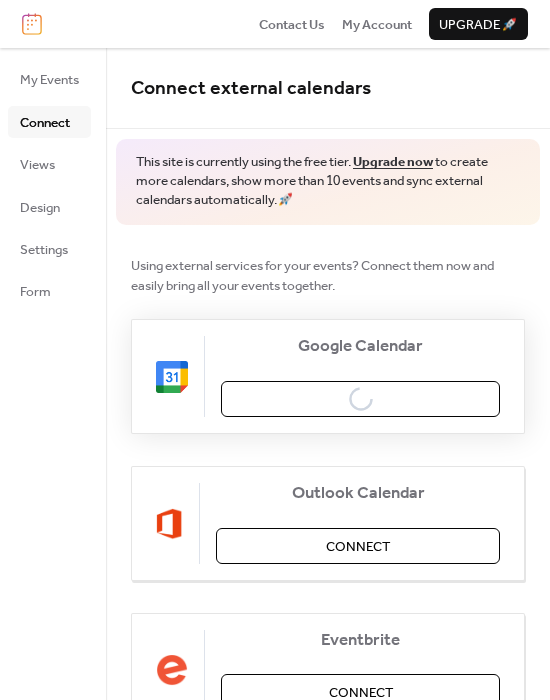 click on "Google Calendar Connect" at bounding box center [328, 376] 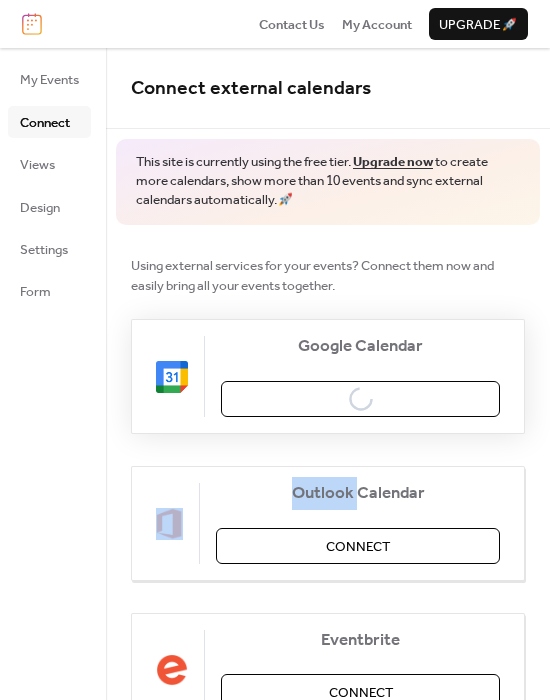 click on "Google Calendar Connect" at bounding box center (328, 376) 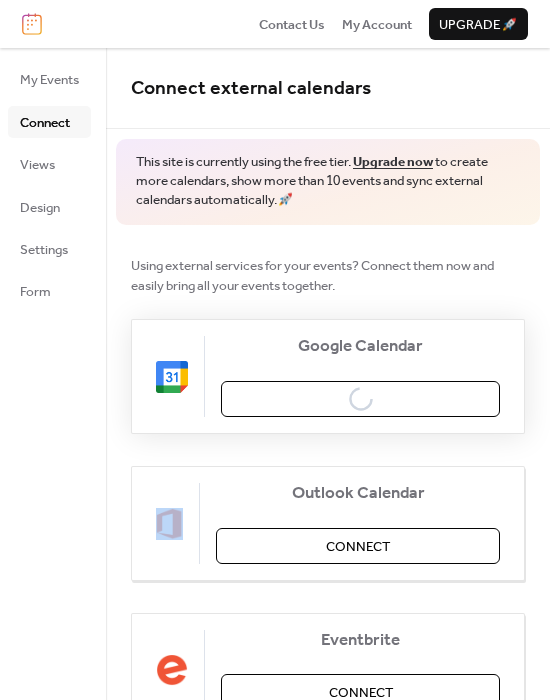 click on "Google Calendar Connect" at bounding box center [328, 376] 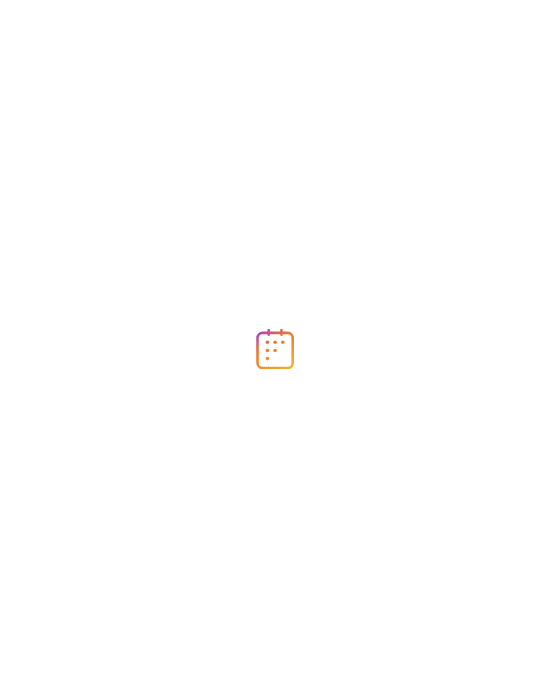 scroll, scrollTop: 0, scrollLeft: 0, axis: both 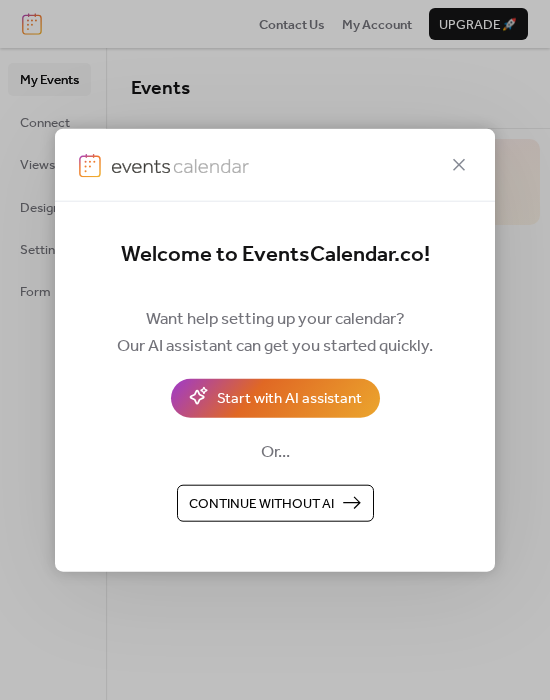 click on "Continue without AI" at bounding box center [261, 504] 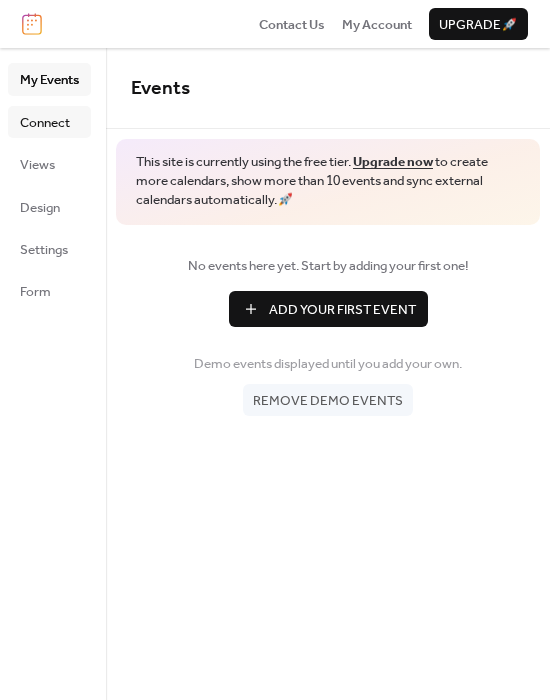 click on "Connect" at bounding box center [45, 123] 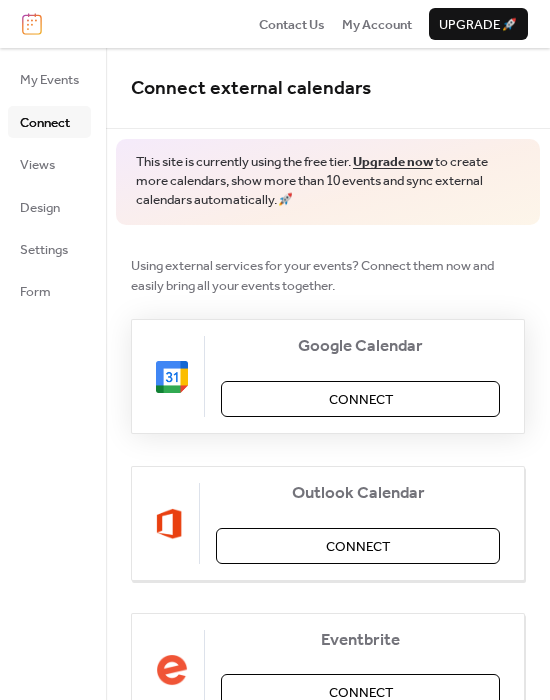 click on "Connect" at bounding box center (360, 399) 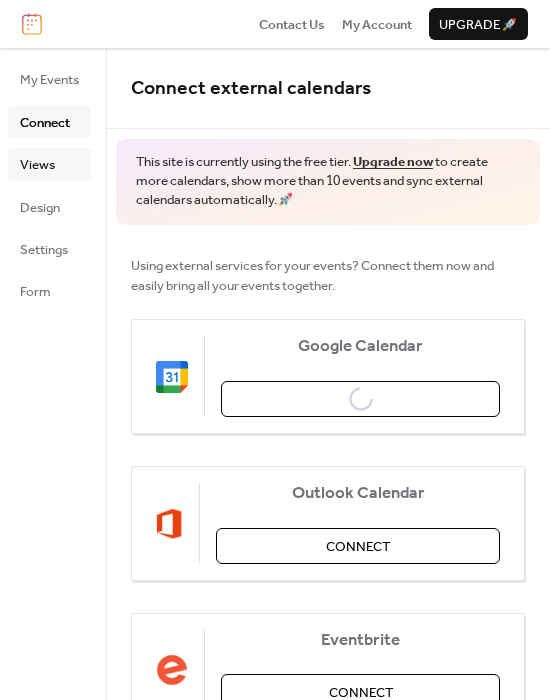 click on "Views" at bounding box center (49, 164) 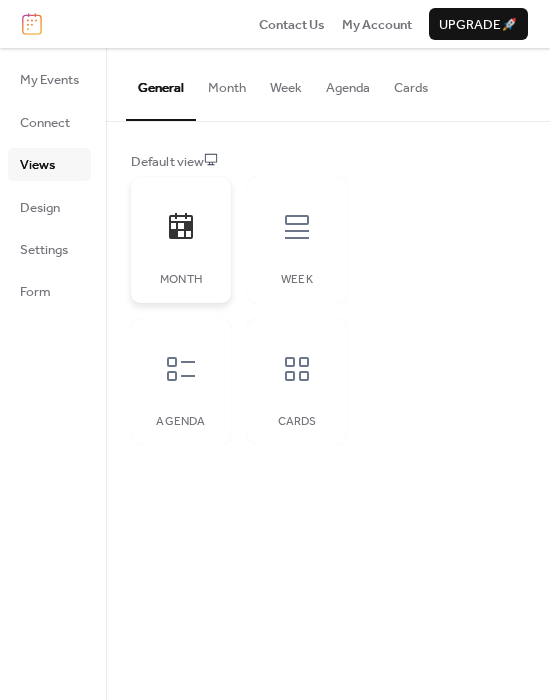 click at bounding box center [181, 227] 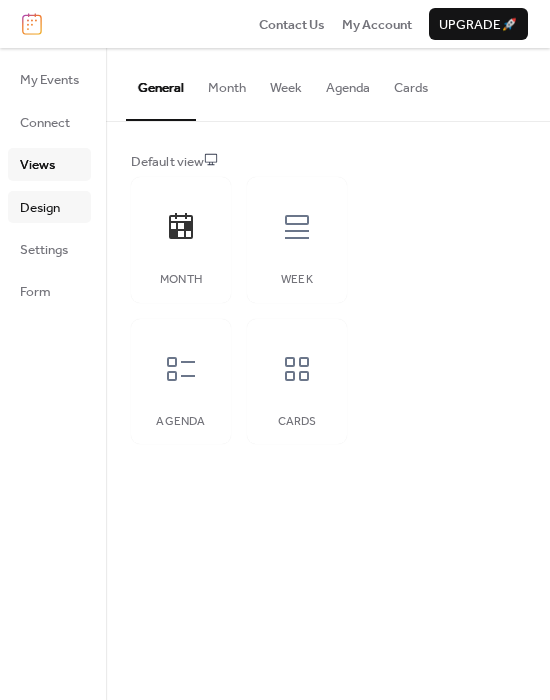 click on "Design" at bounding box center [40, 208] 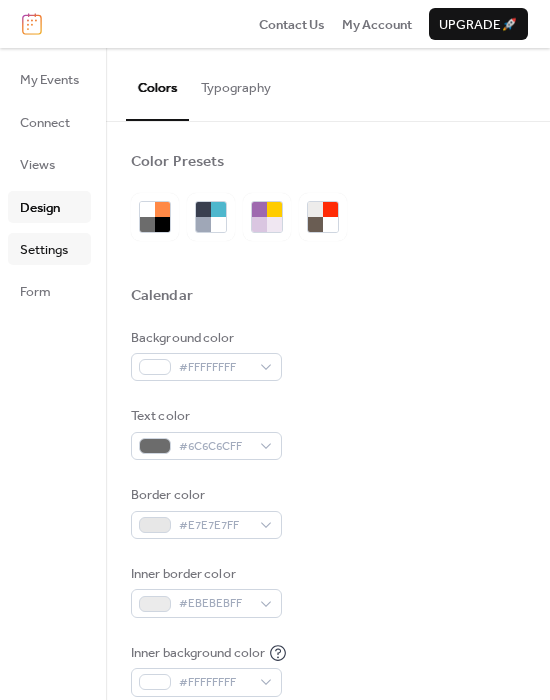 click on "Settings" at bounding box center (44, 250) 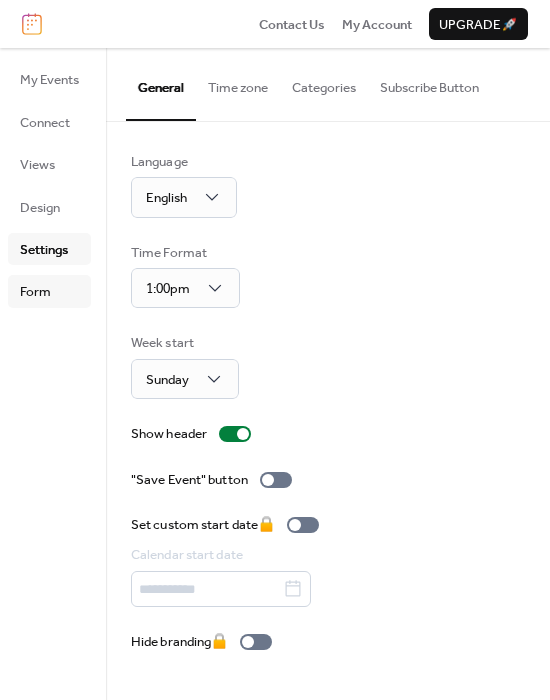 click on "Form" at bounding box center (49, 291) 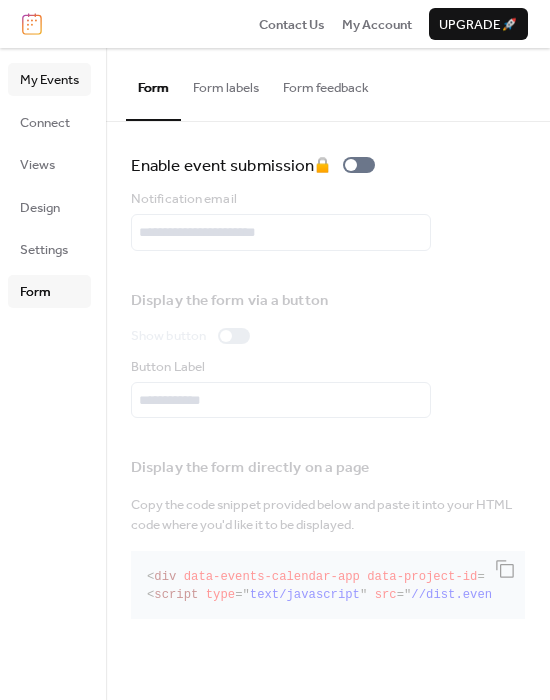 click on "My Events" at bounding box center [49, 80] 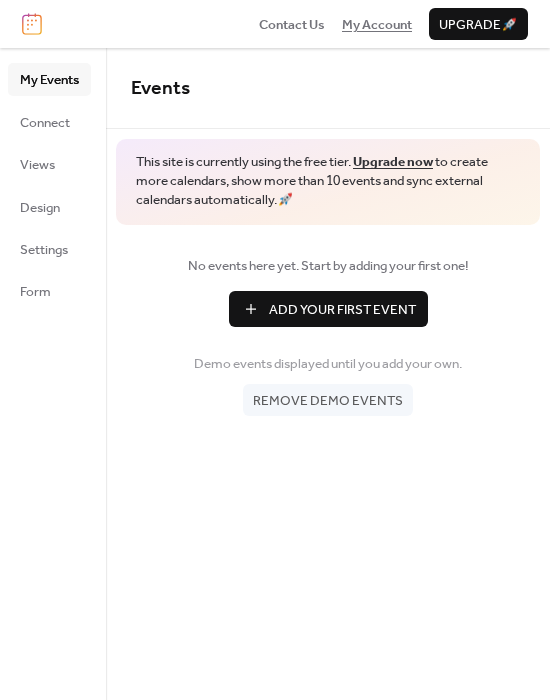 click on "My Account" at bounding box center (377, 25) 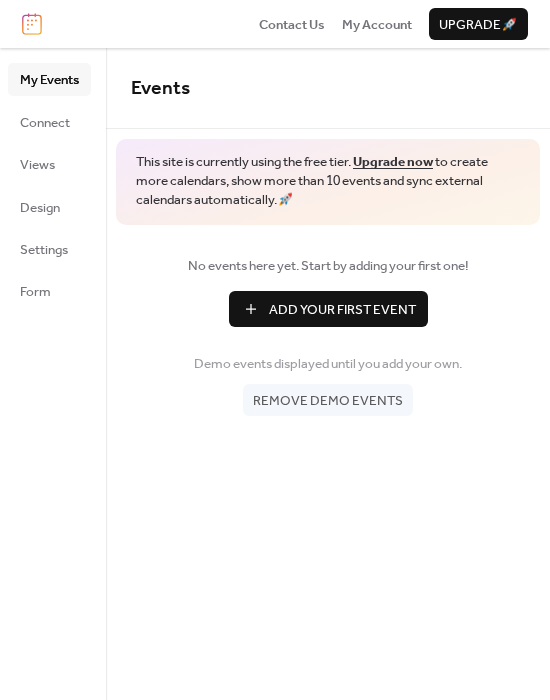 click on "Remove demo events" at bounding box center [328, 401] 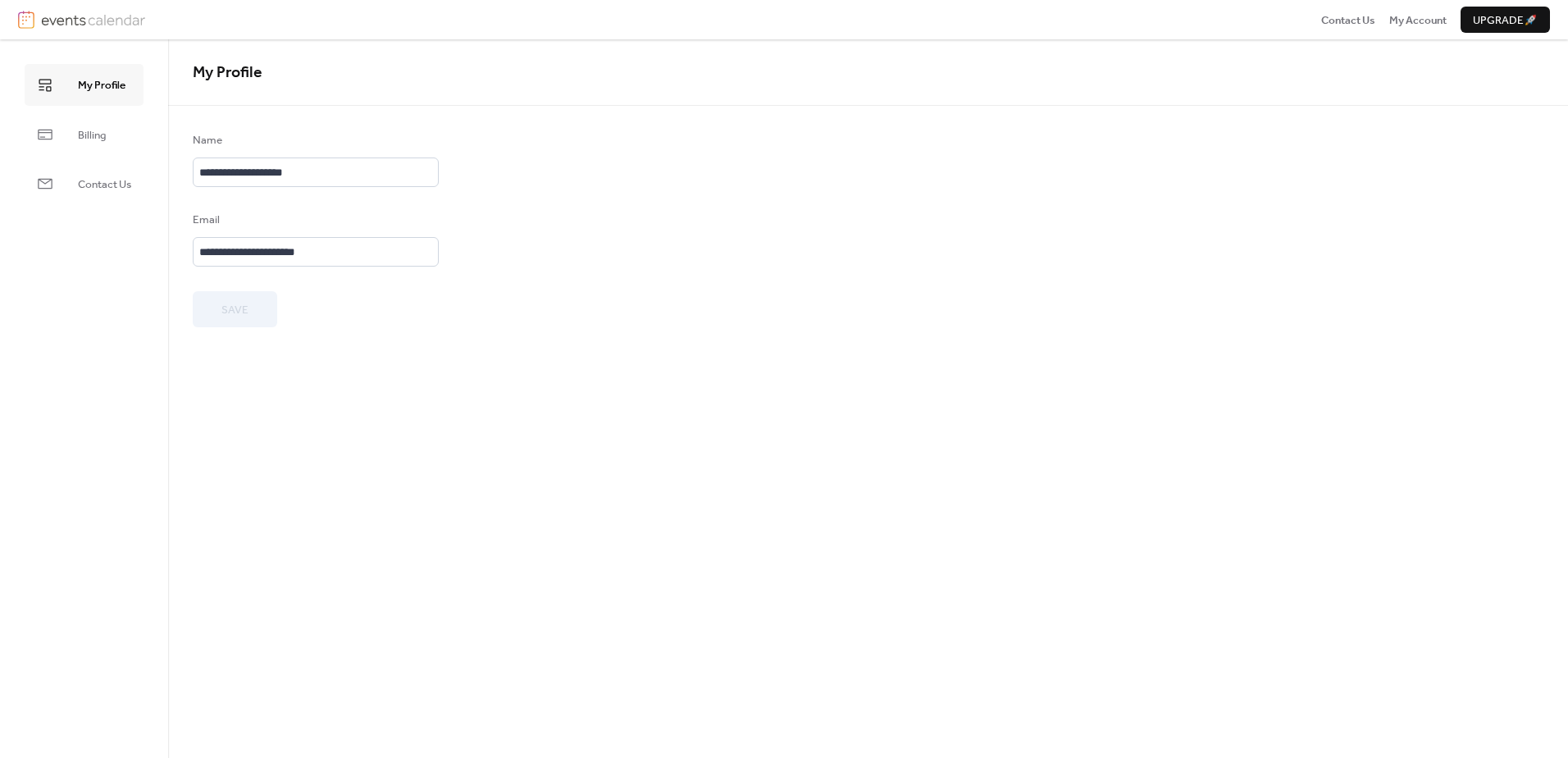 scroll, scrollTop: 0, scrollLeft: 0, axis: both 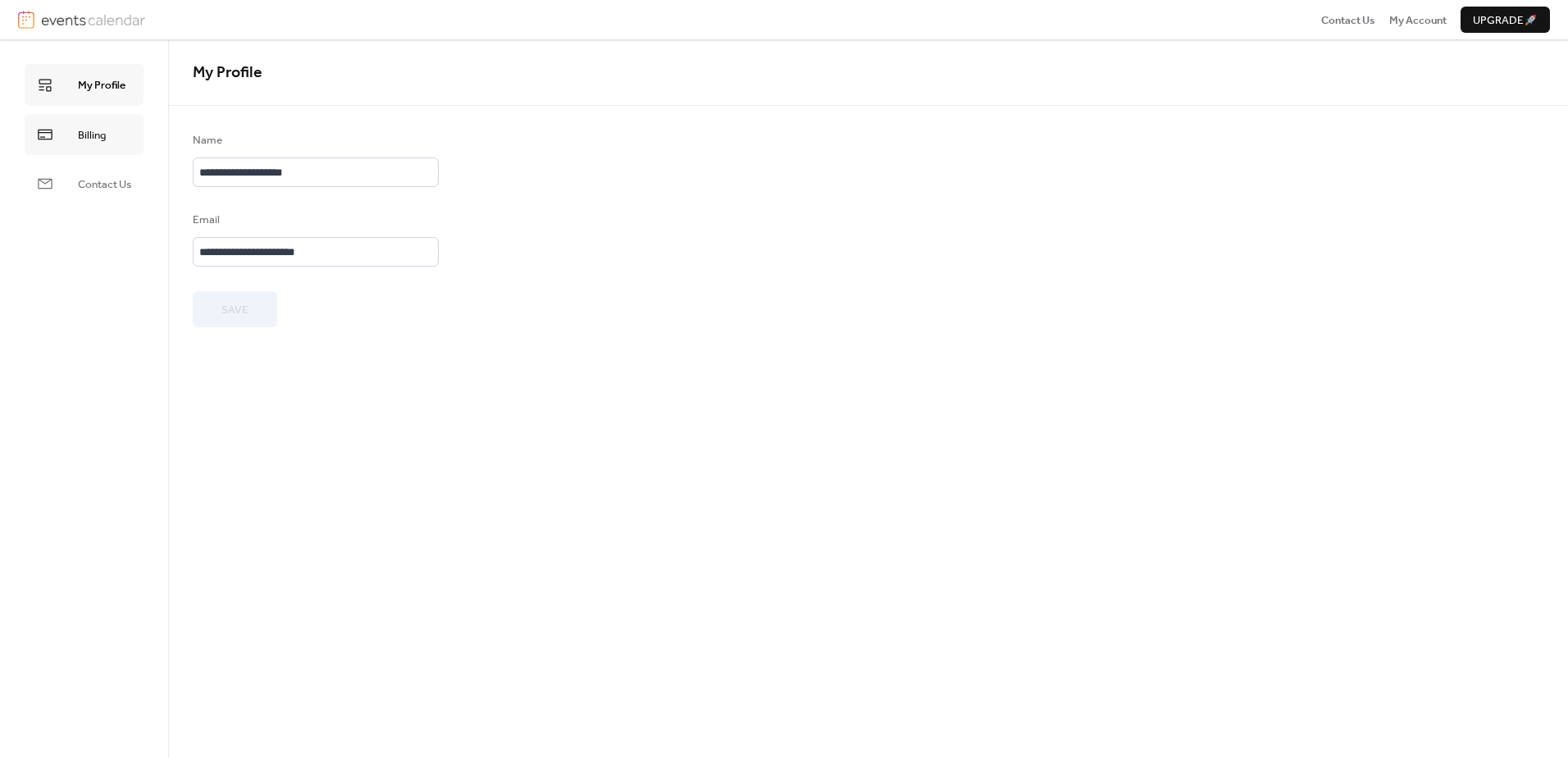 click on "Billing" at bounding box center (92, 135) 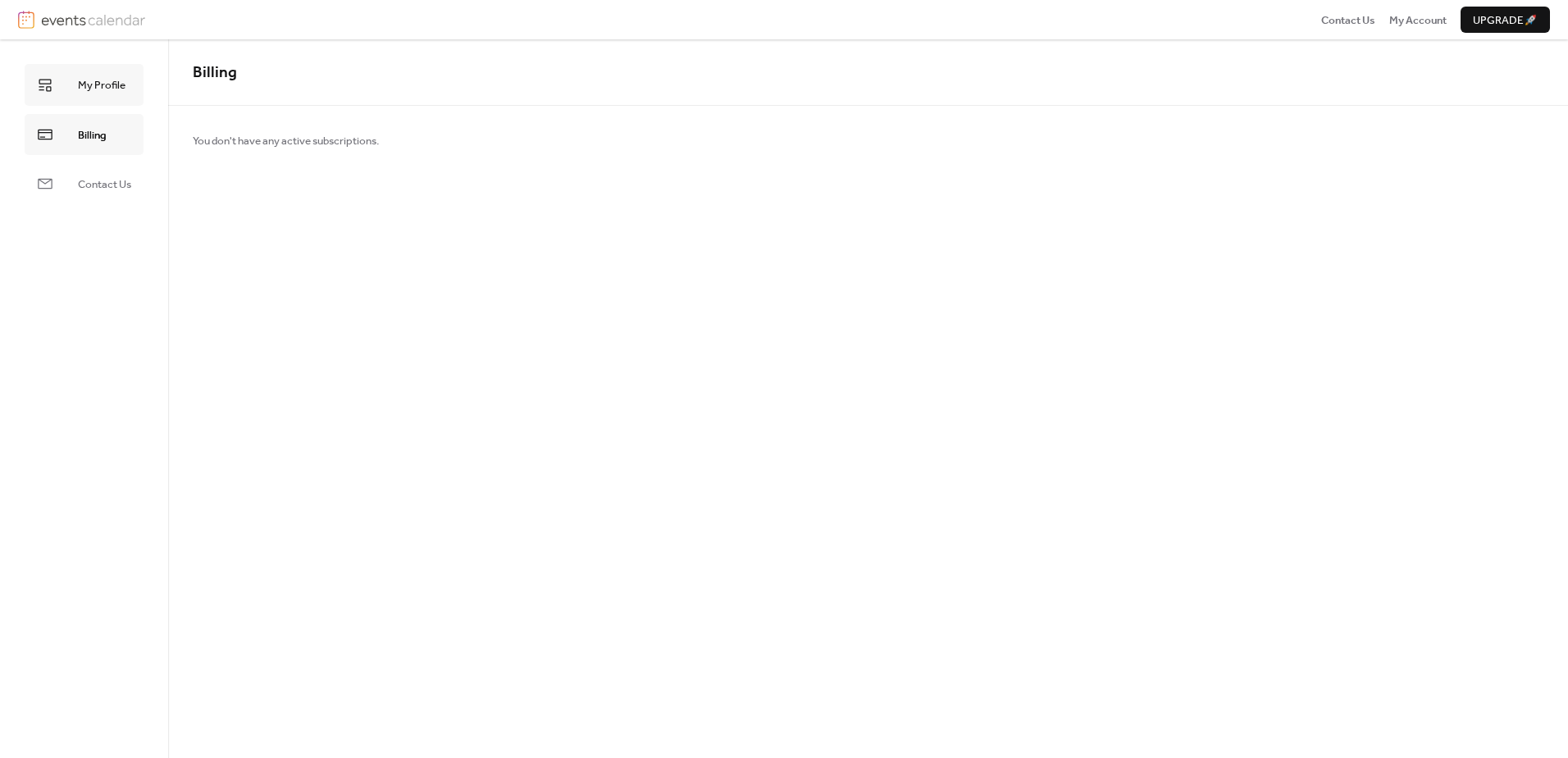click on "My Profile" at bounding box center [84, 84] 